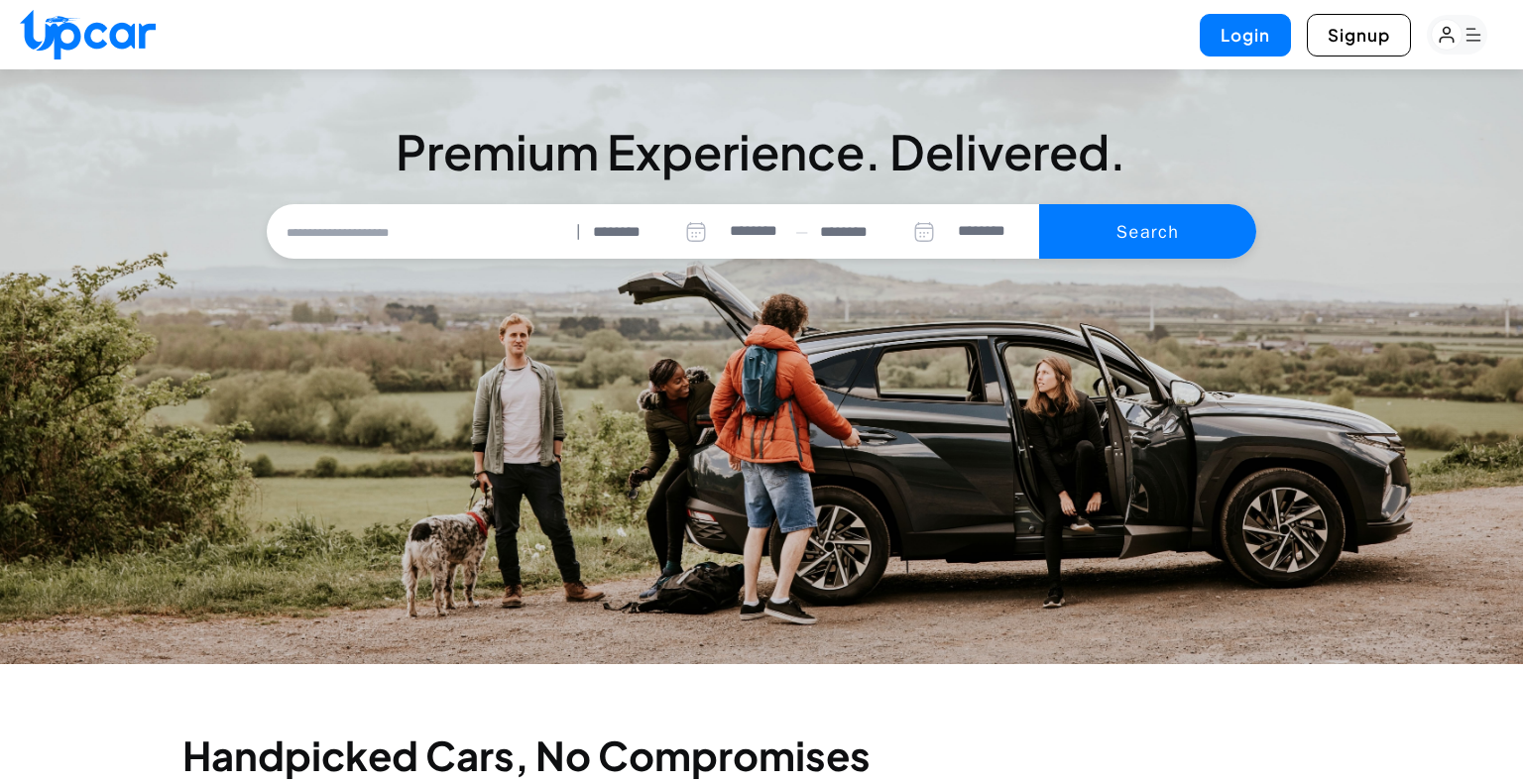 select on "********" 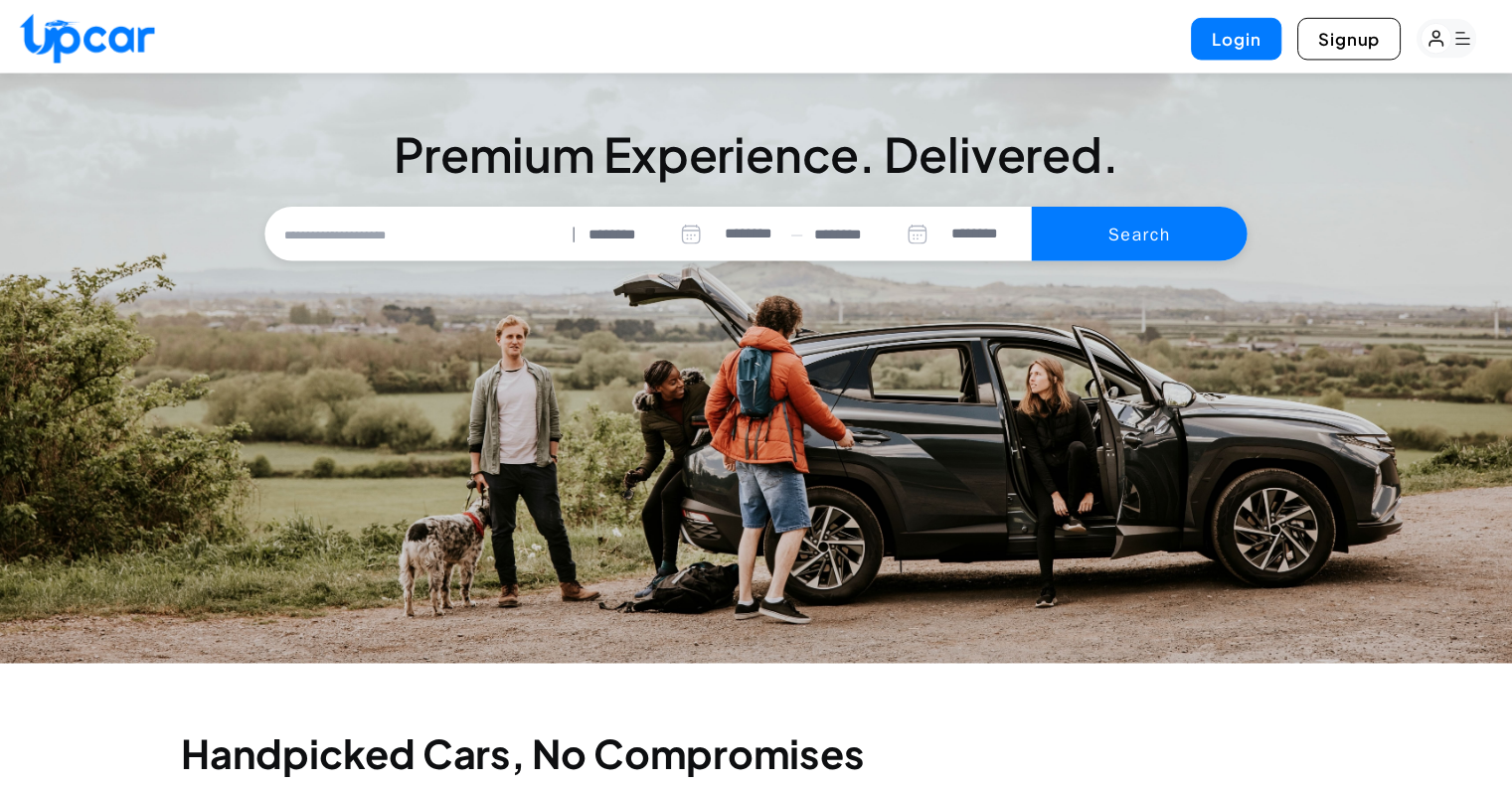 scroll, scrollTop: 0, scrollLeft: 0, axis: both 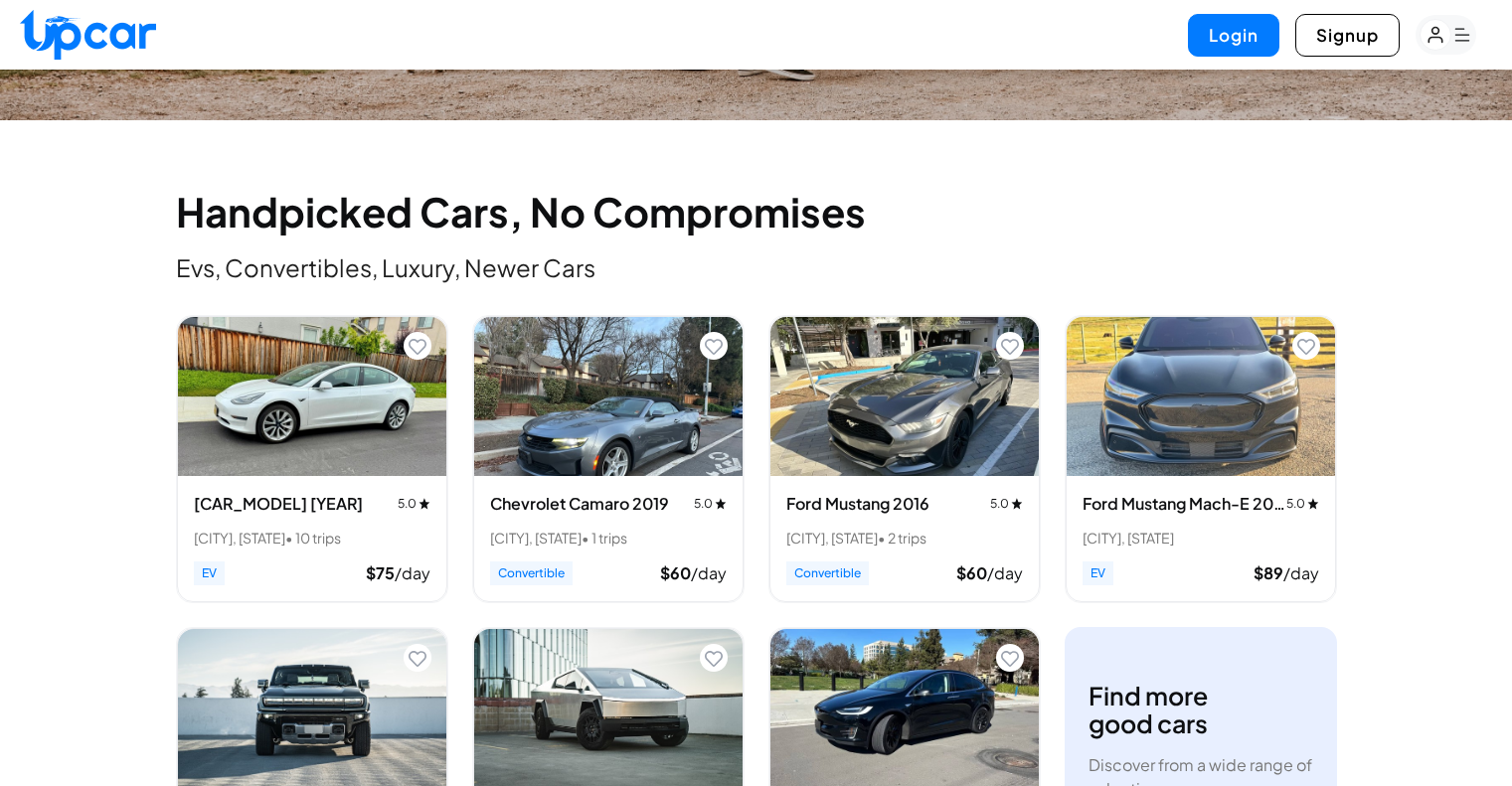 drag, startPoint x: 1526, startPoint y: 86, endPoint x: 1057, endPoint y: 168, distance: 476.11448 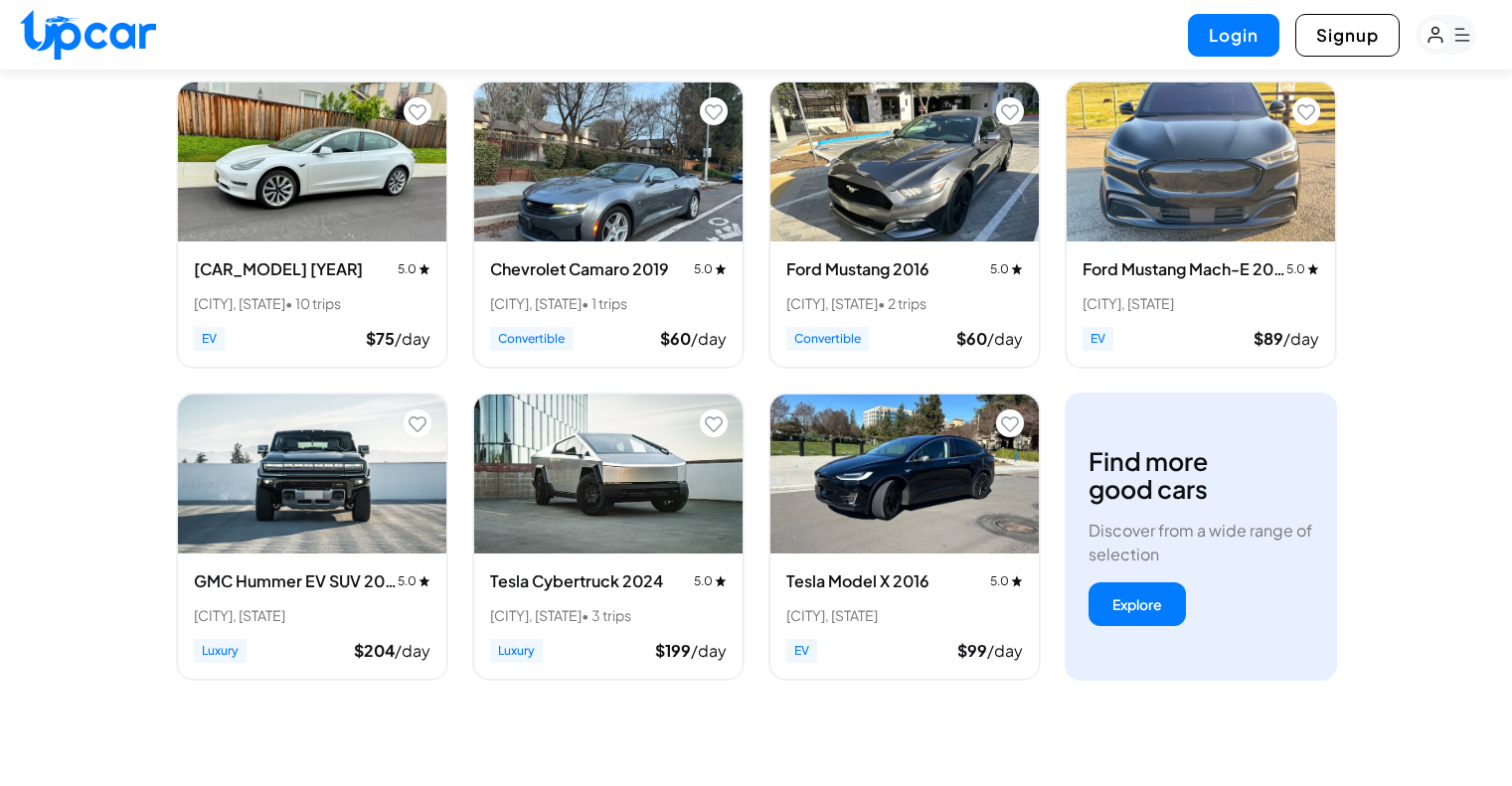 scroll, scrollTop: 797, scrollLeft: 0, axis: vertical 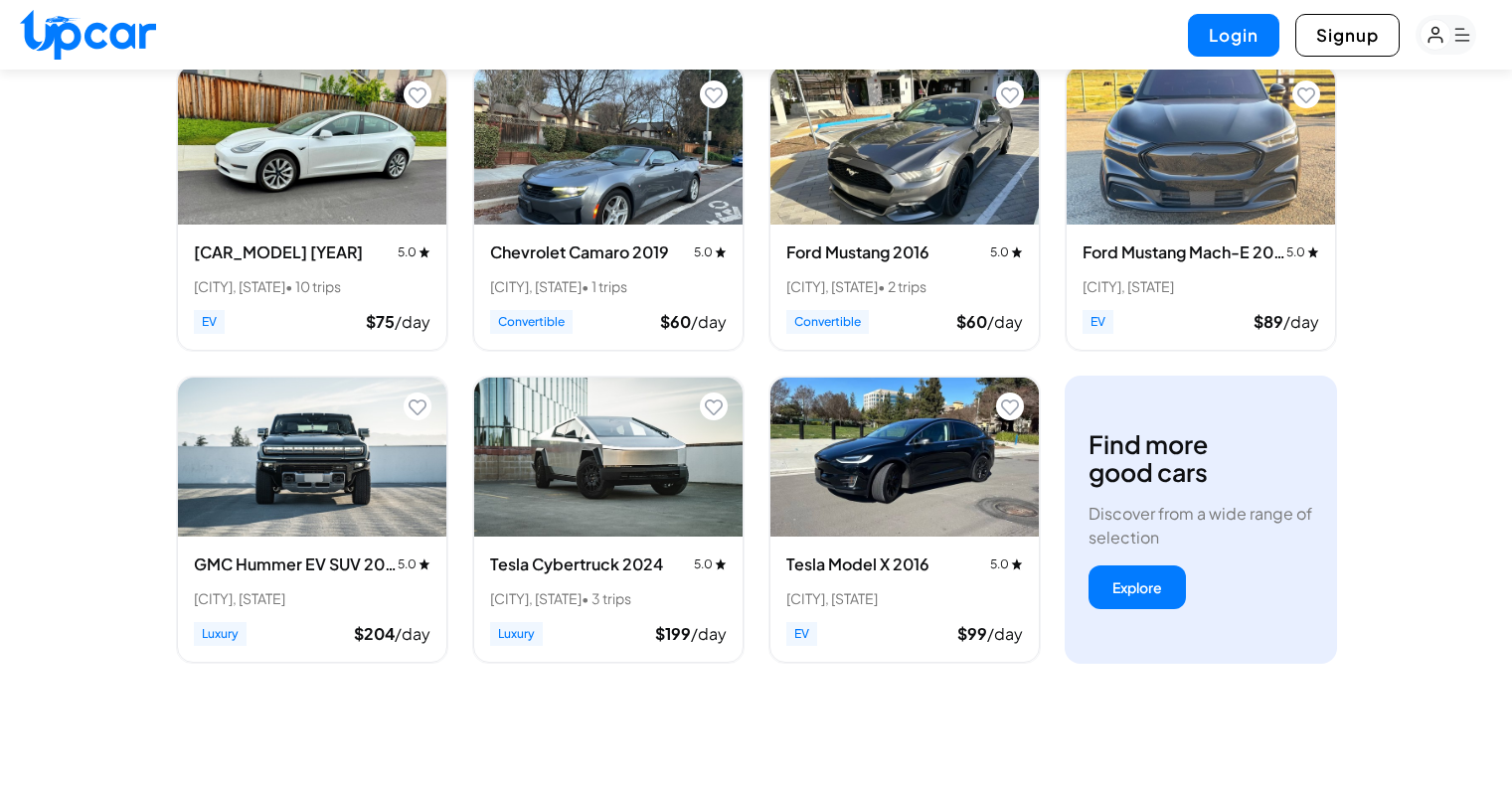 click at bounding box center [608, 457] 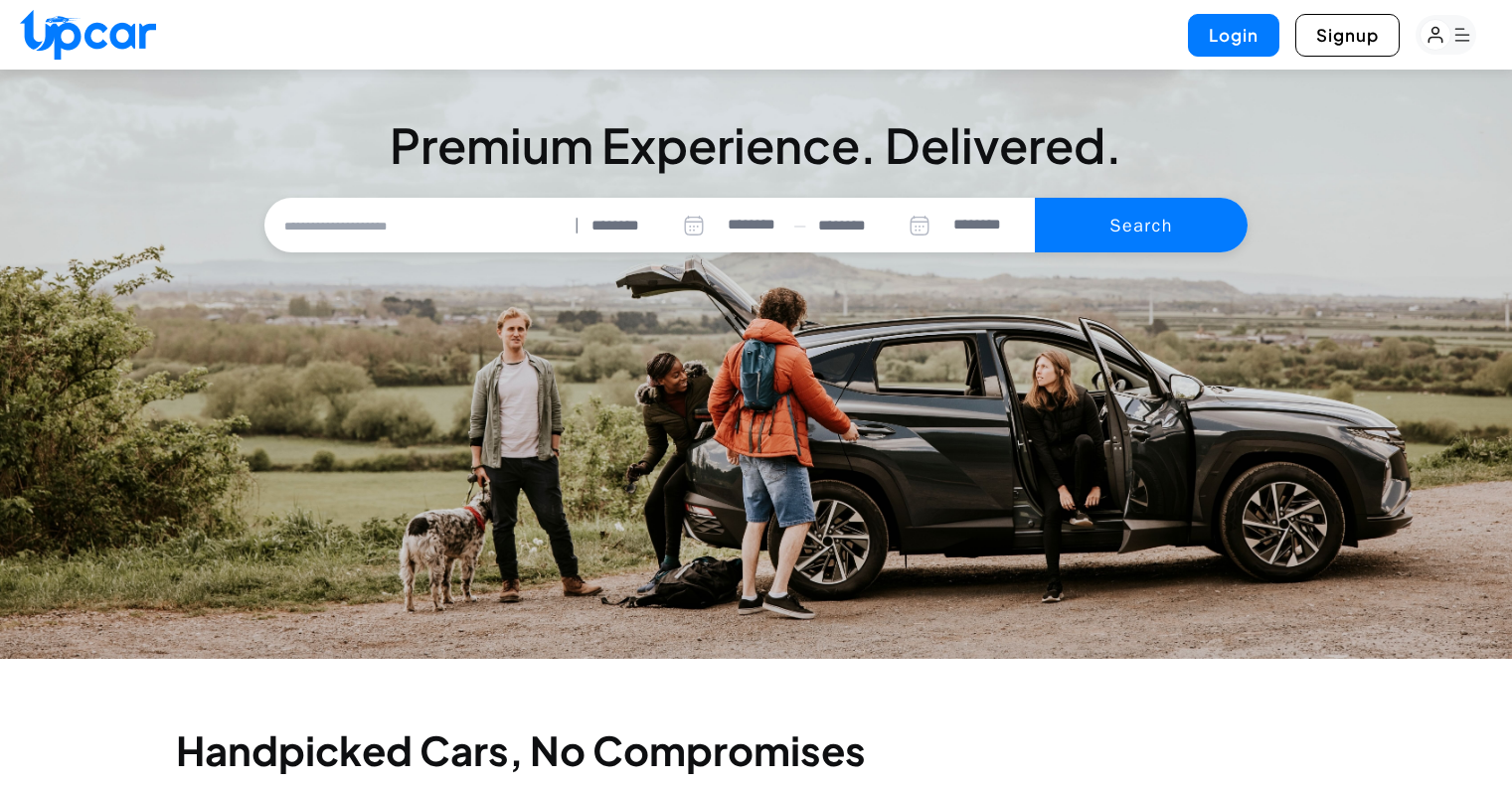 scroll, scrollTop: 0, scrollLeft: 0, axis: both 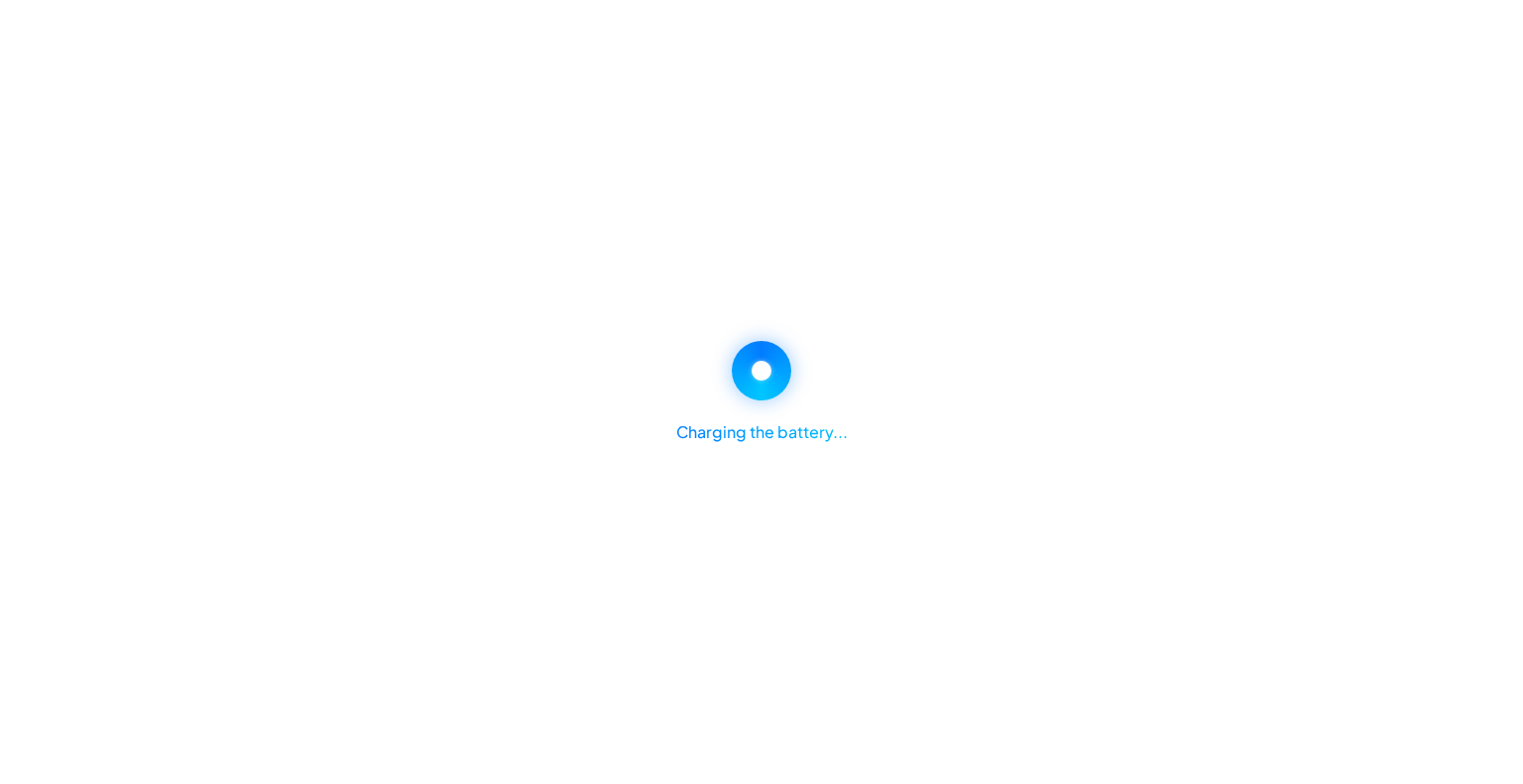 select on "********" 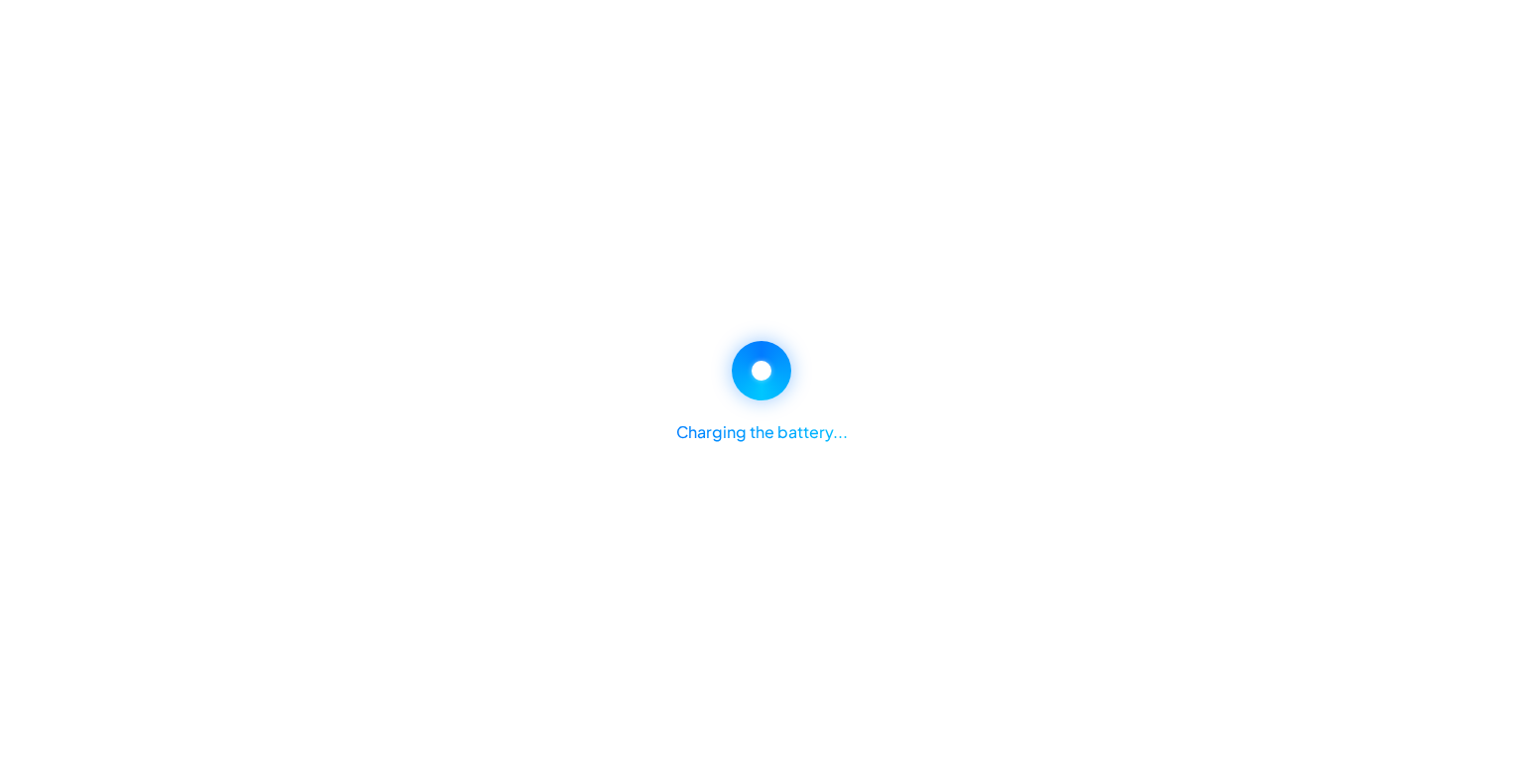 select on "********" 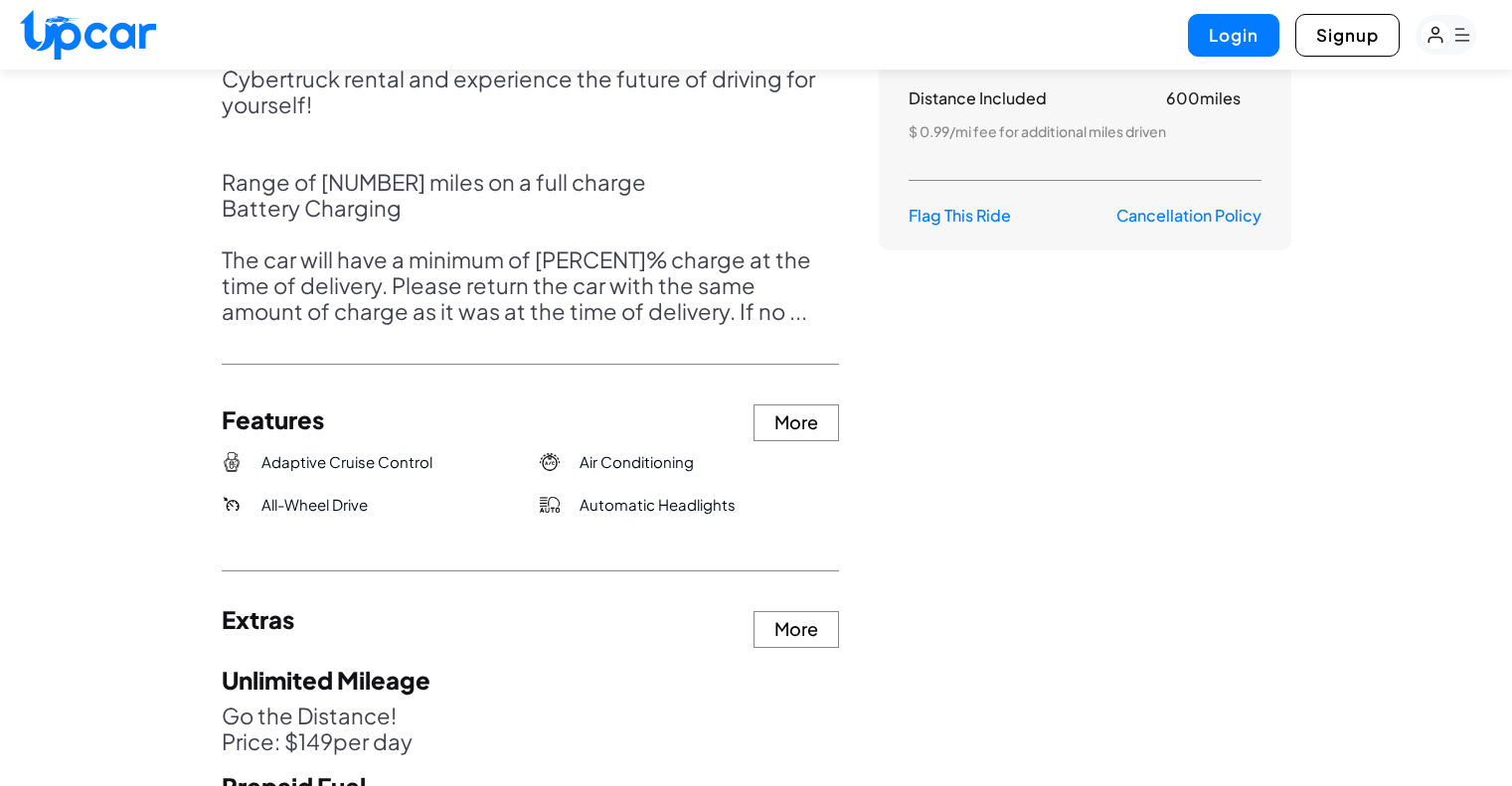 scroll, scrollTop: 1648, scrollLeft: 0, axis: vertical 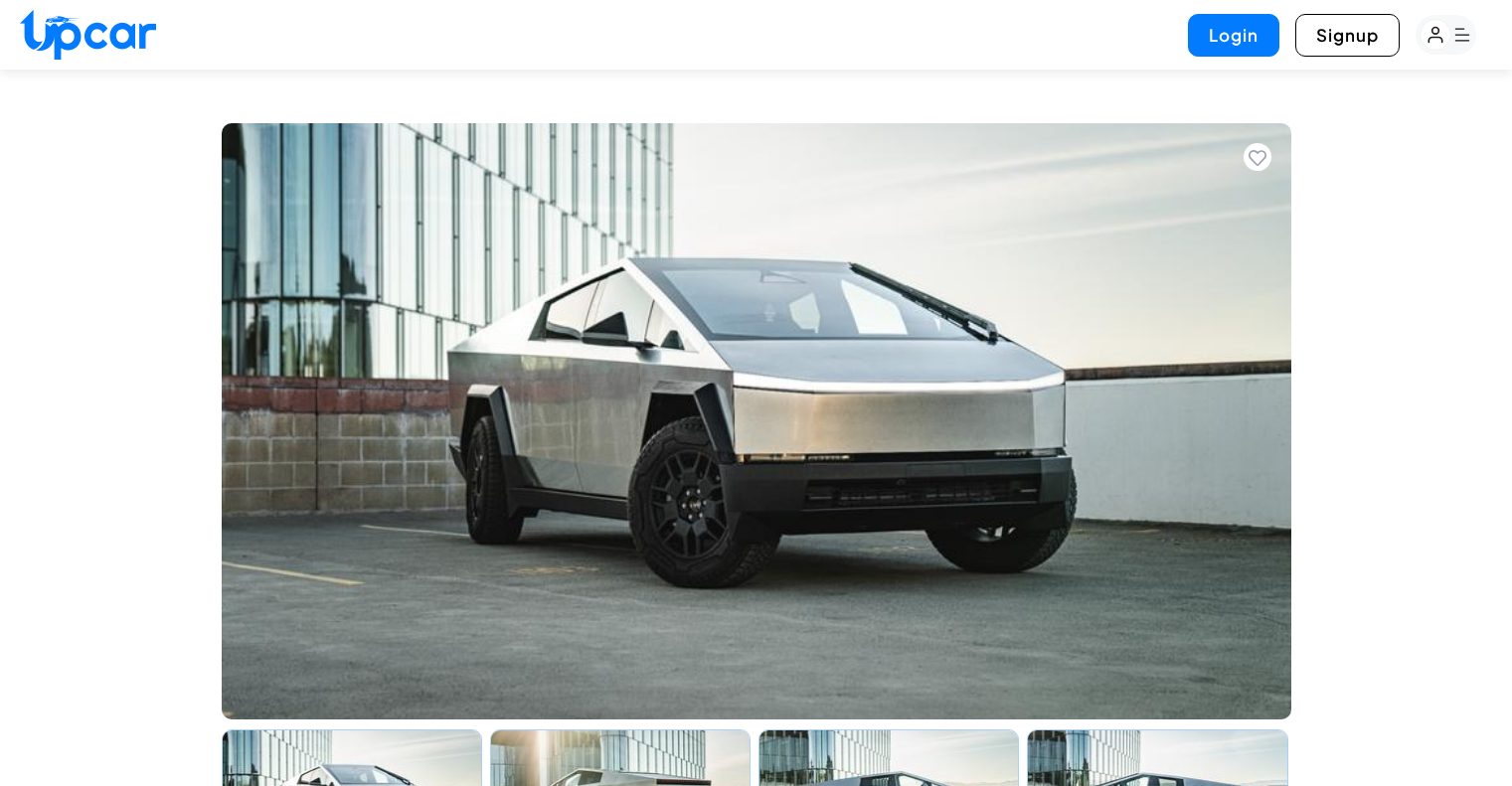 click at bounding box center (87, 35) 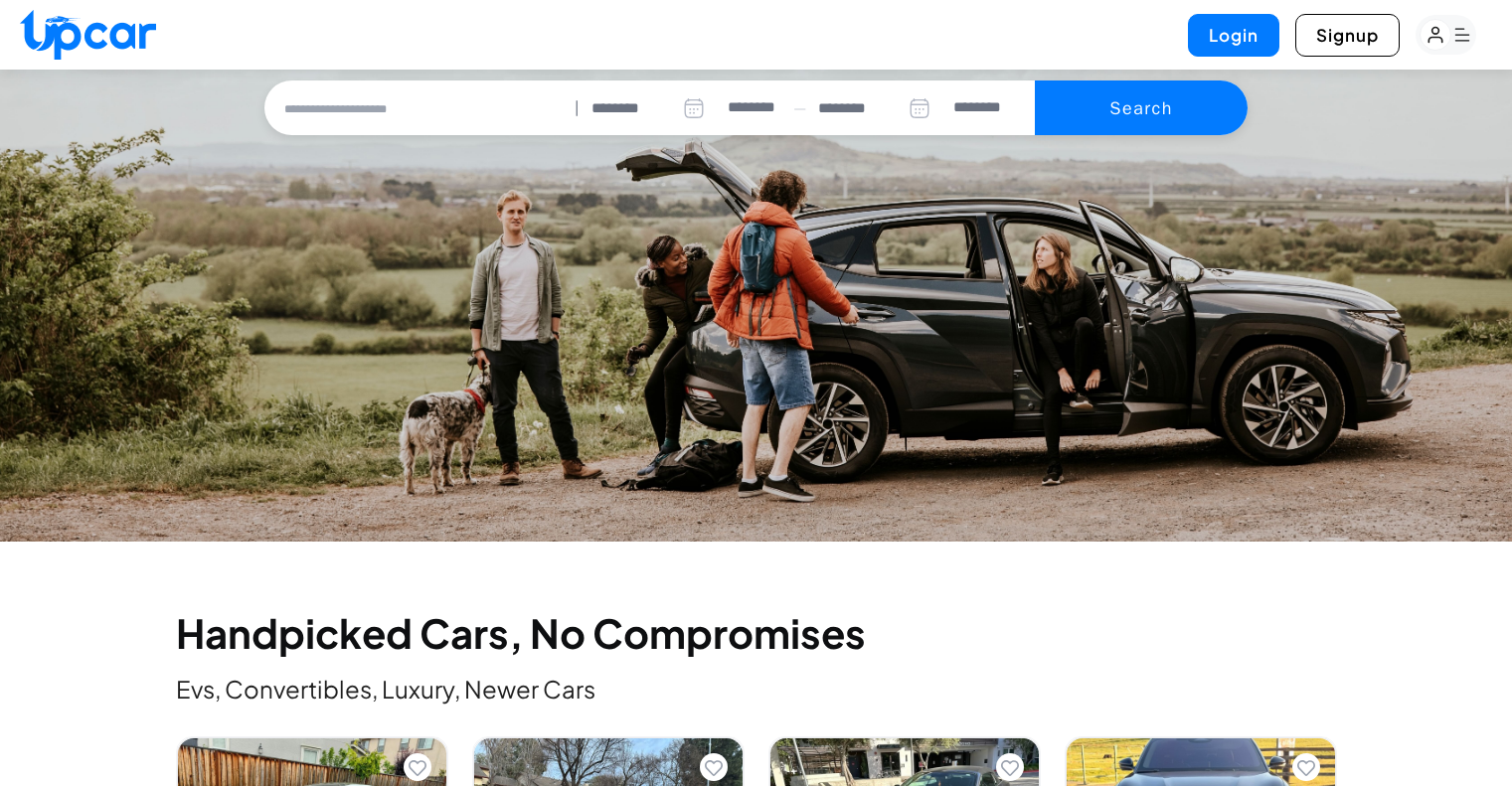 scroll, scrollTop: 0, scrollLeft: 0, axis: both 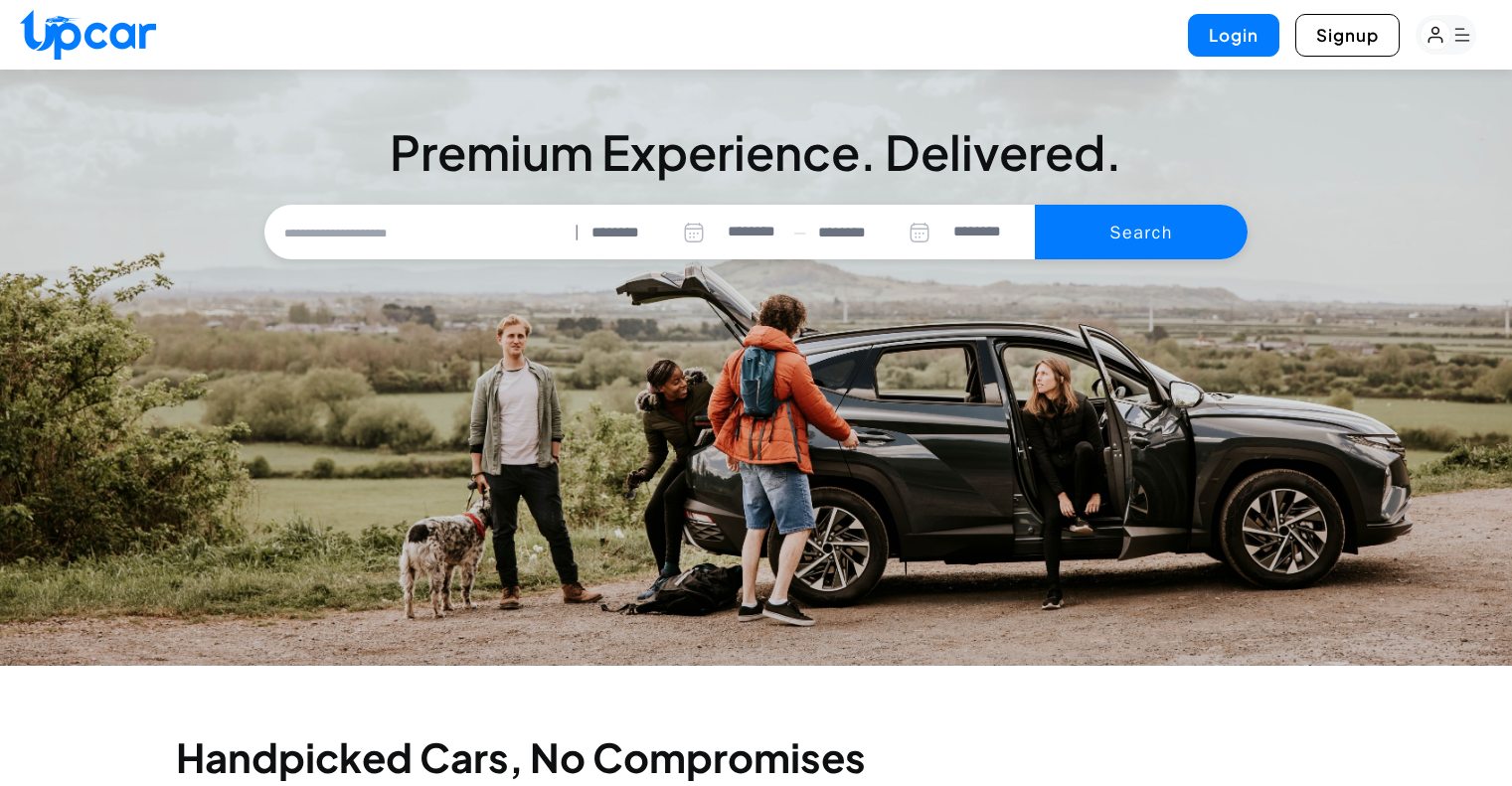click 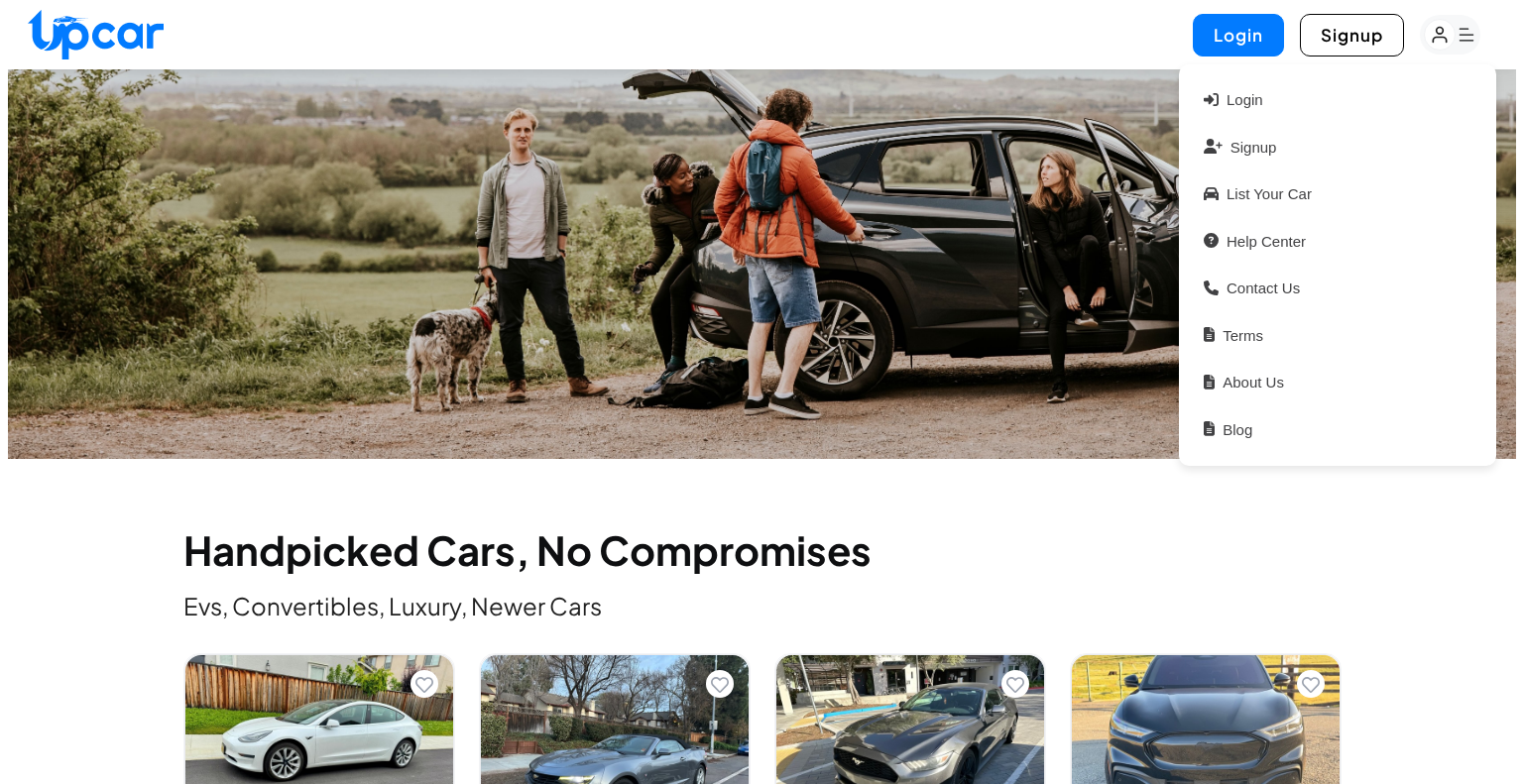 scroll, scrollTop: 0, scrollLeft: 0, axis: both 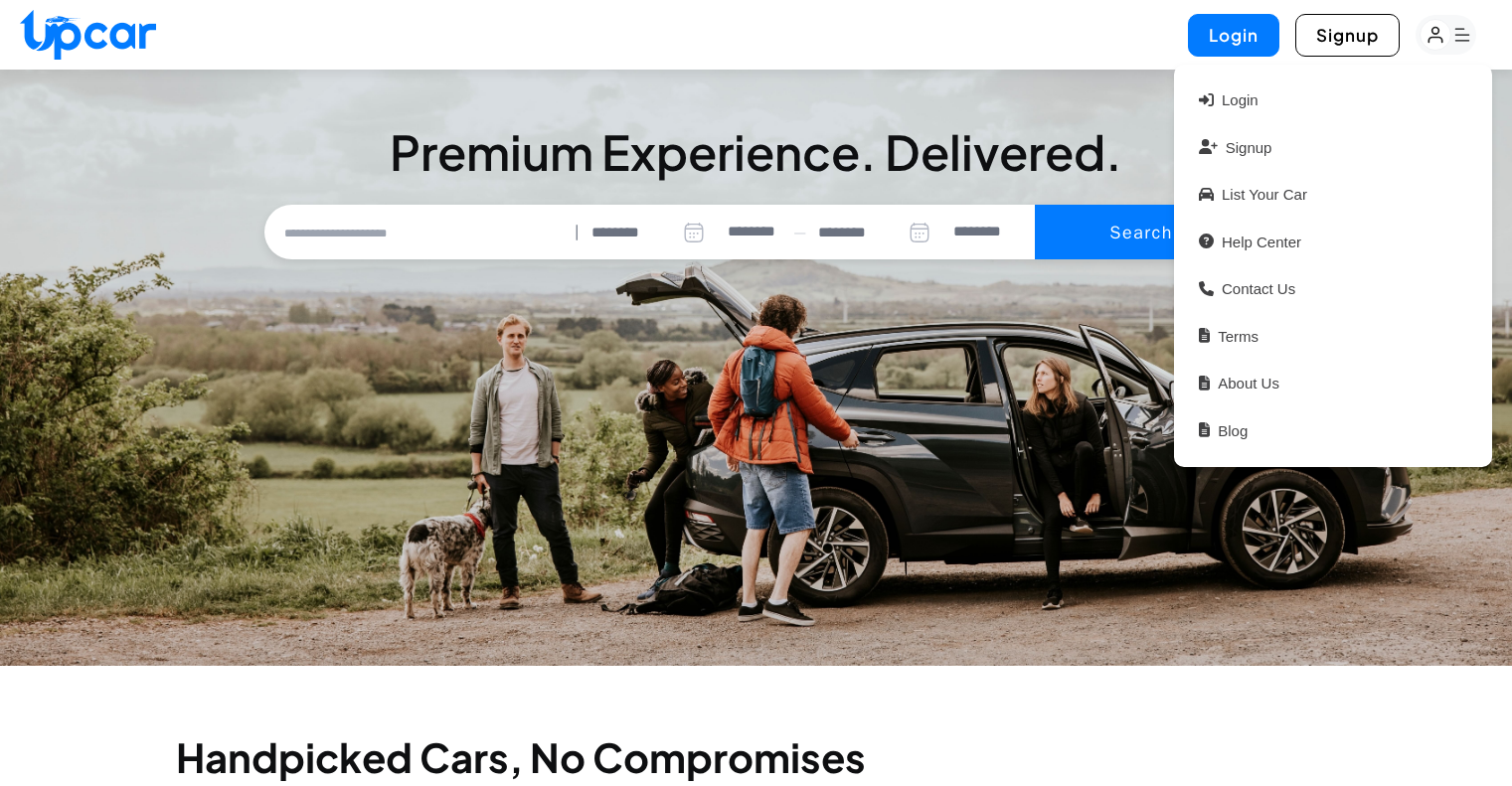 click at bounding box center [419, 233] 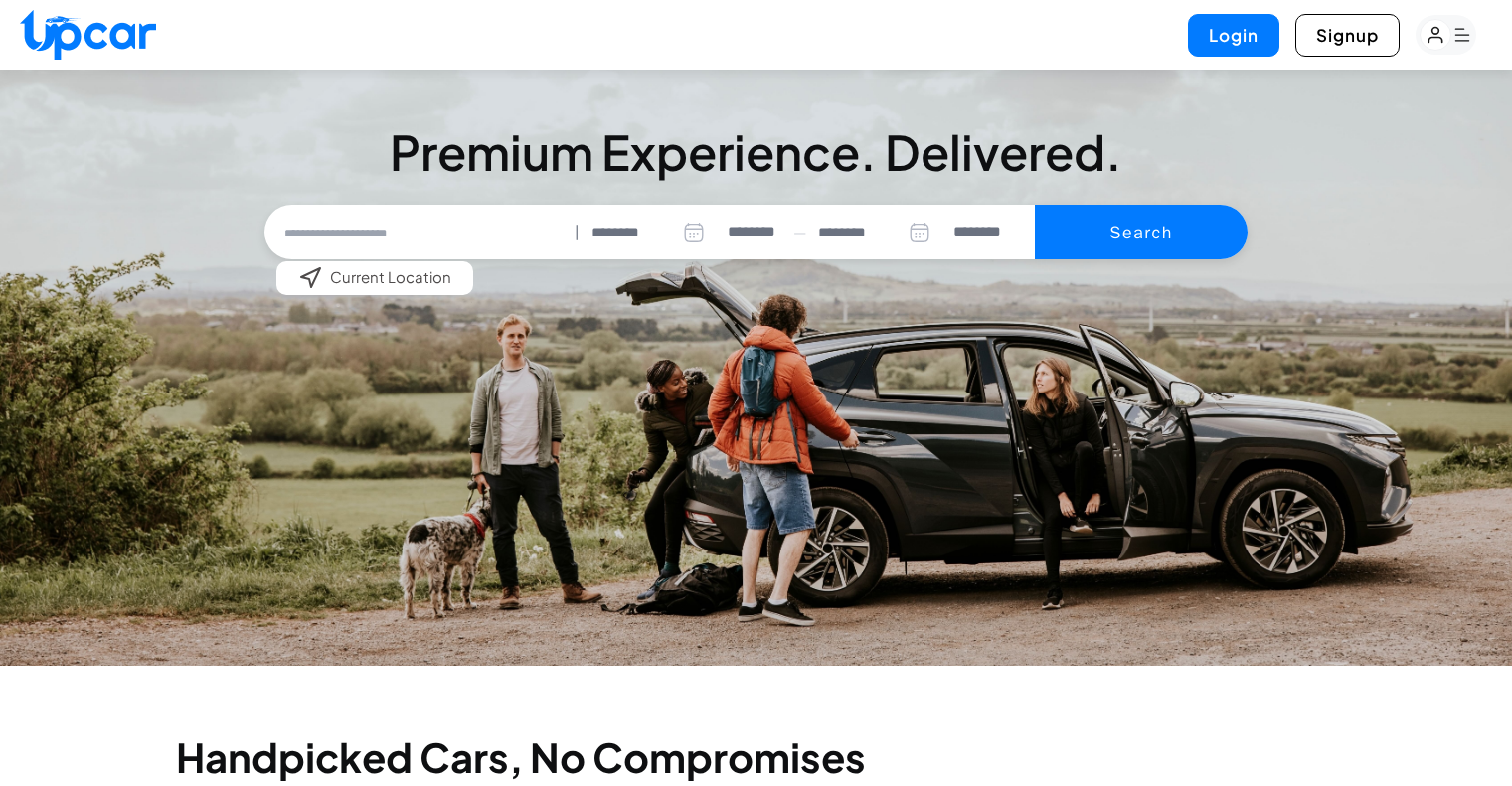 click on "Current Location" at bounding box center (375, 278) 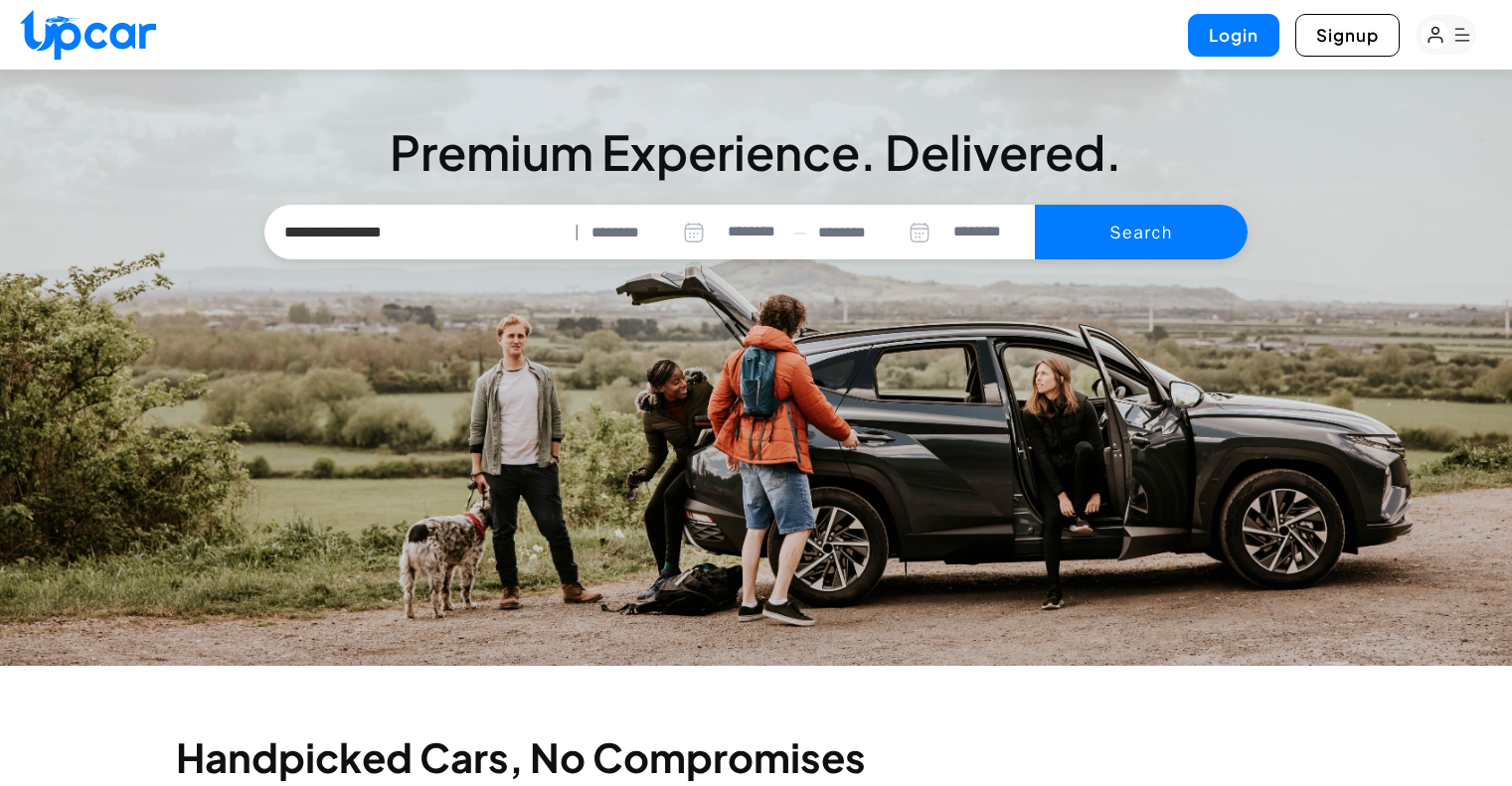 click on "**********" at bounding box center (419, 233) 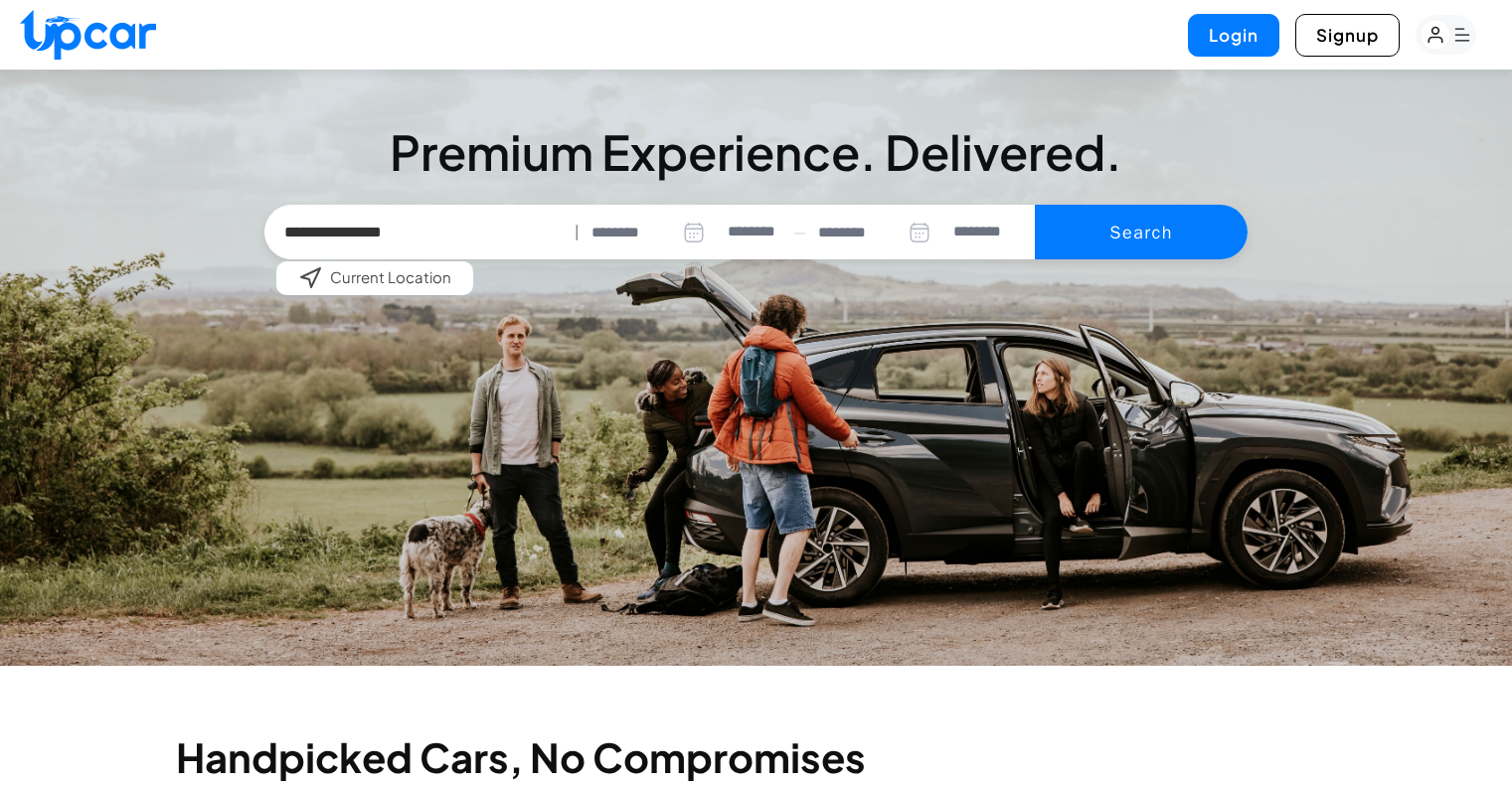drag, startPoint x: 407, startPoint y: 228, endPoint x: 275, endPoint y: 221, distance: 132.18548 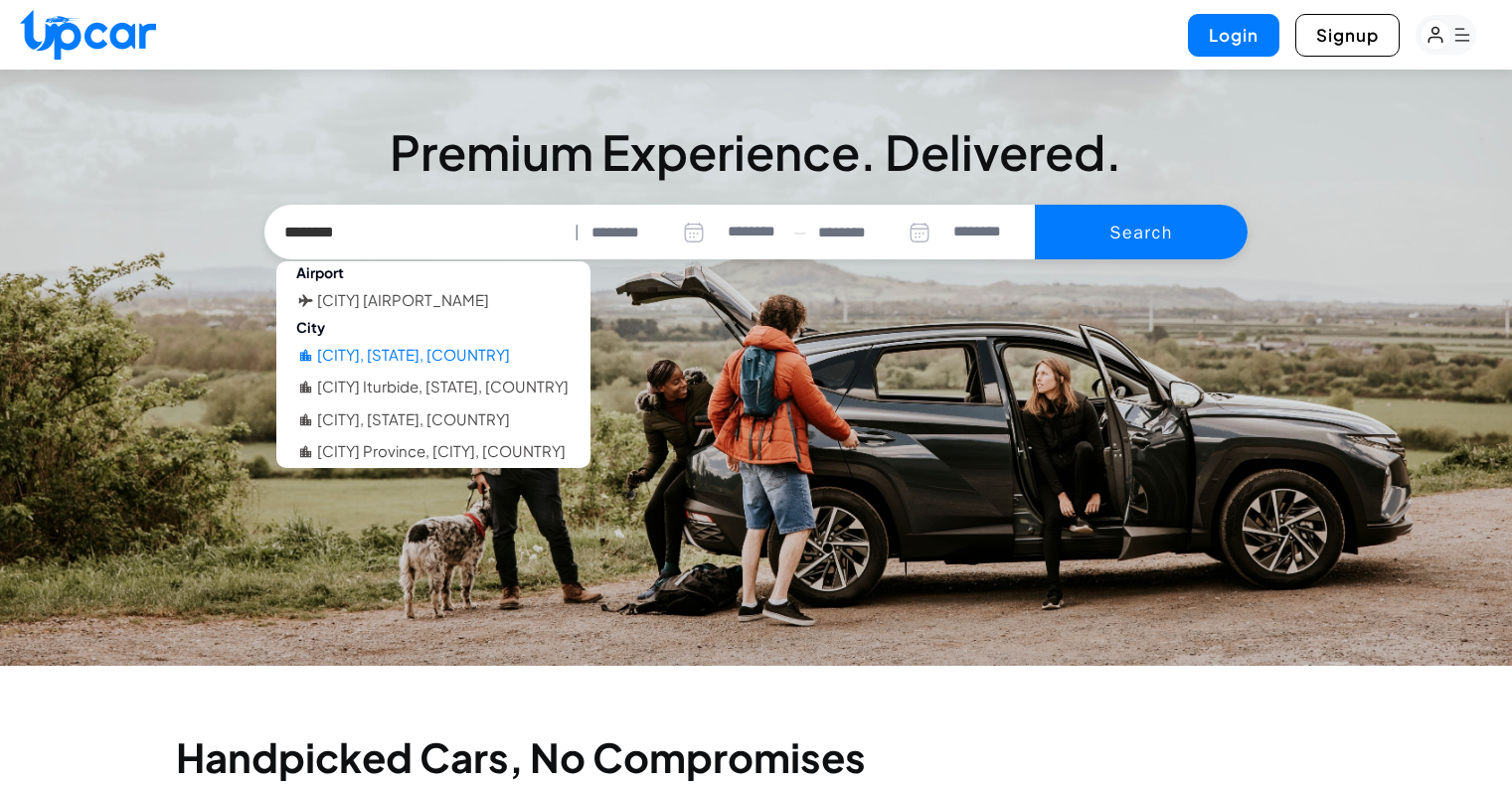 click on "[CITY], [STATE], [COUNTRY]" at bounding box center (414, 355) 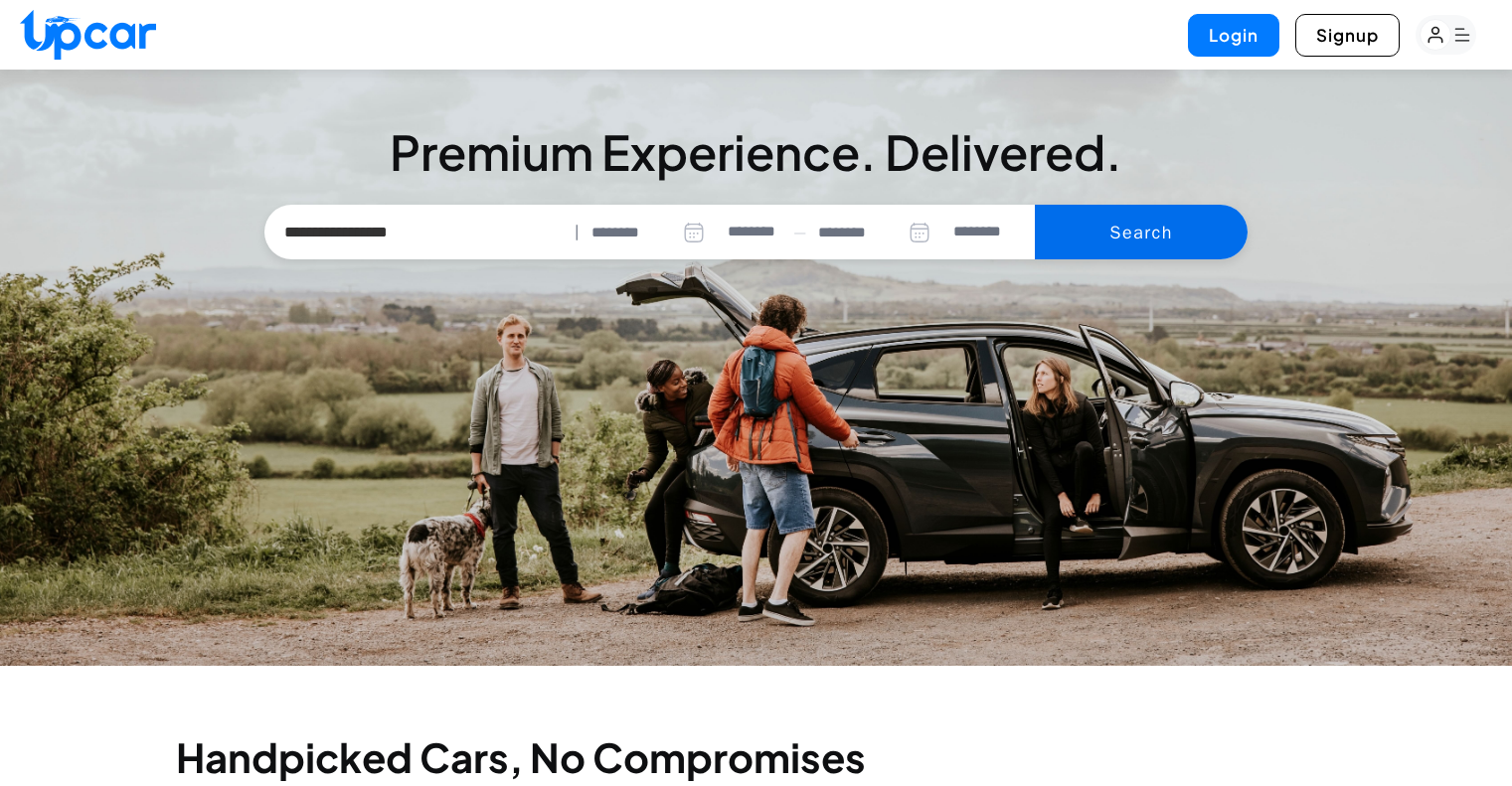 click on "Search" at bounding box center [1140, 233] 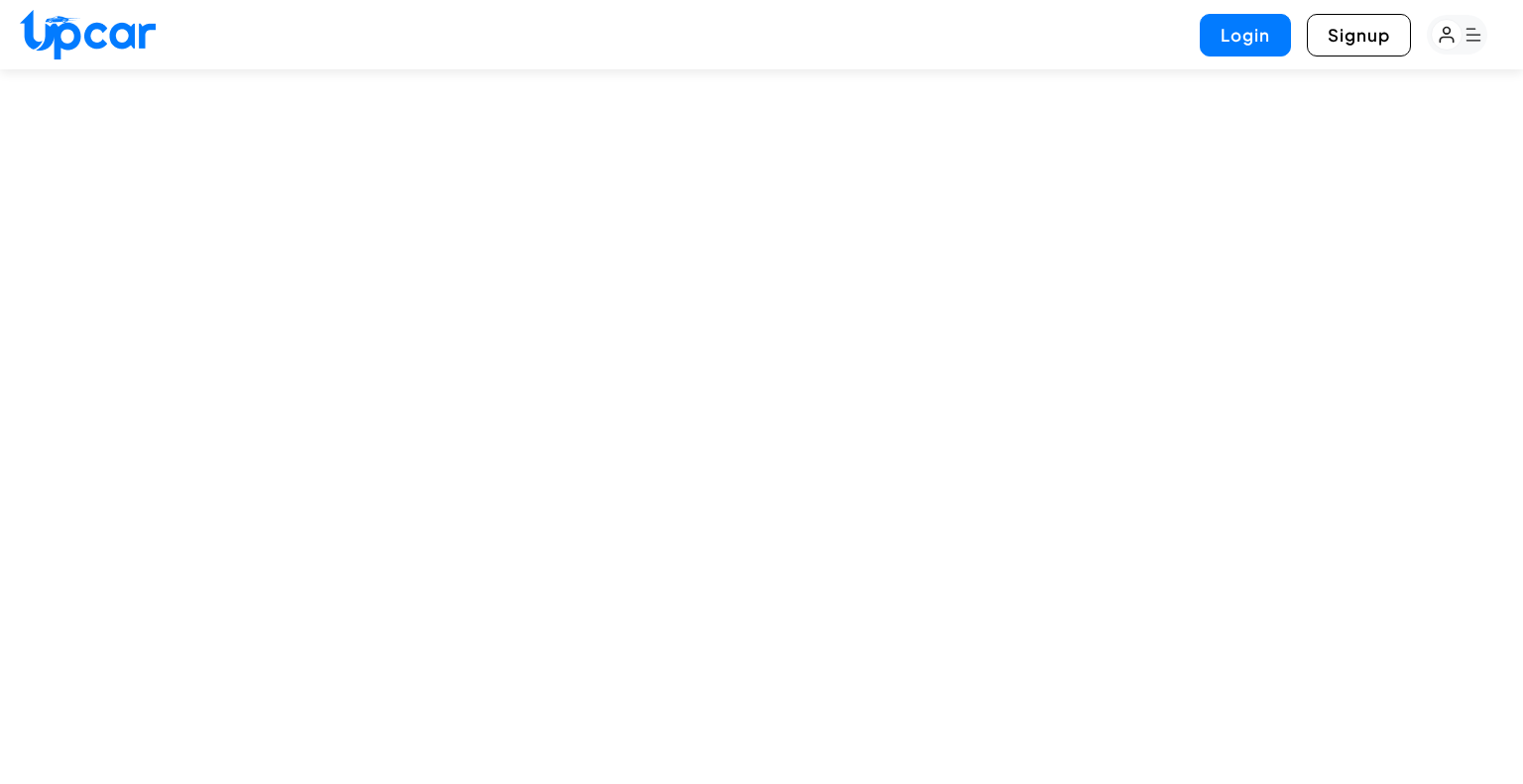 select on "********" 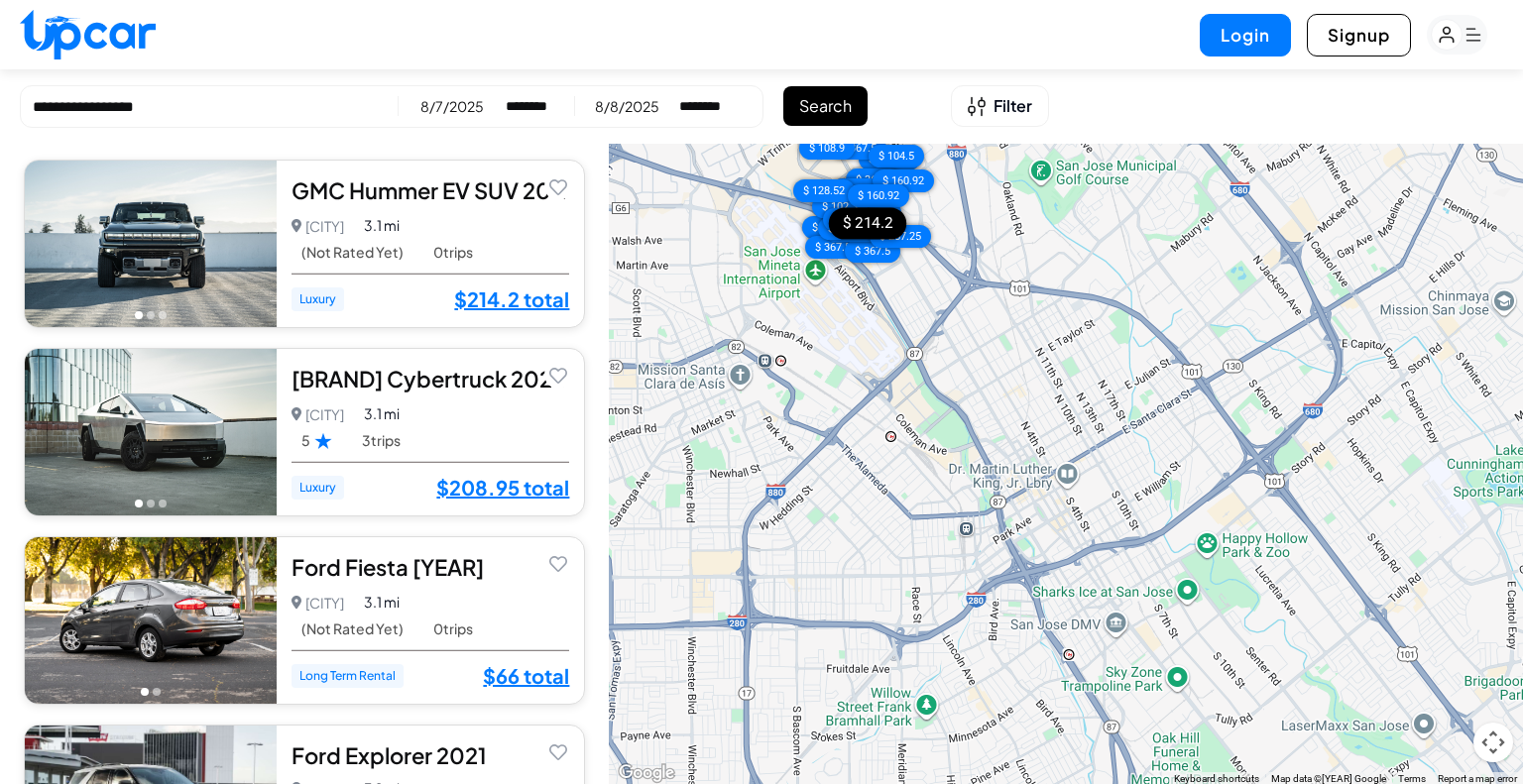 click at bounding box center (151, 244) 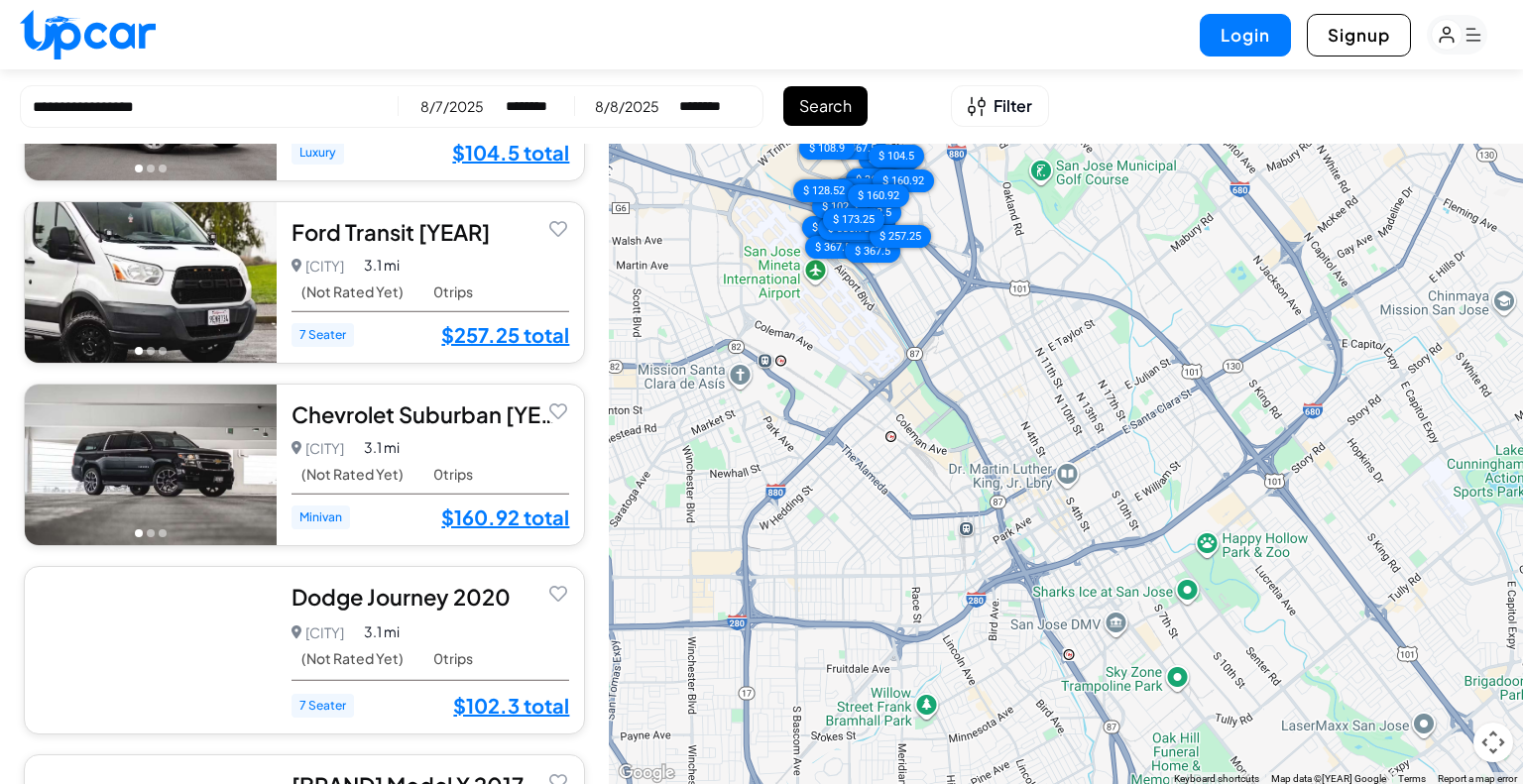 scroll, scrollTop: 2280, scrollLeft: 0, axis: vertical 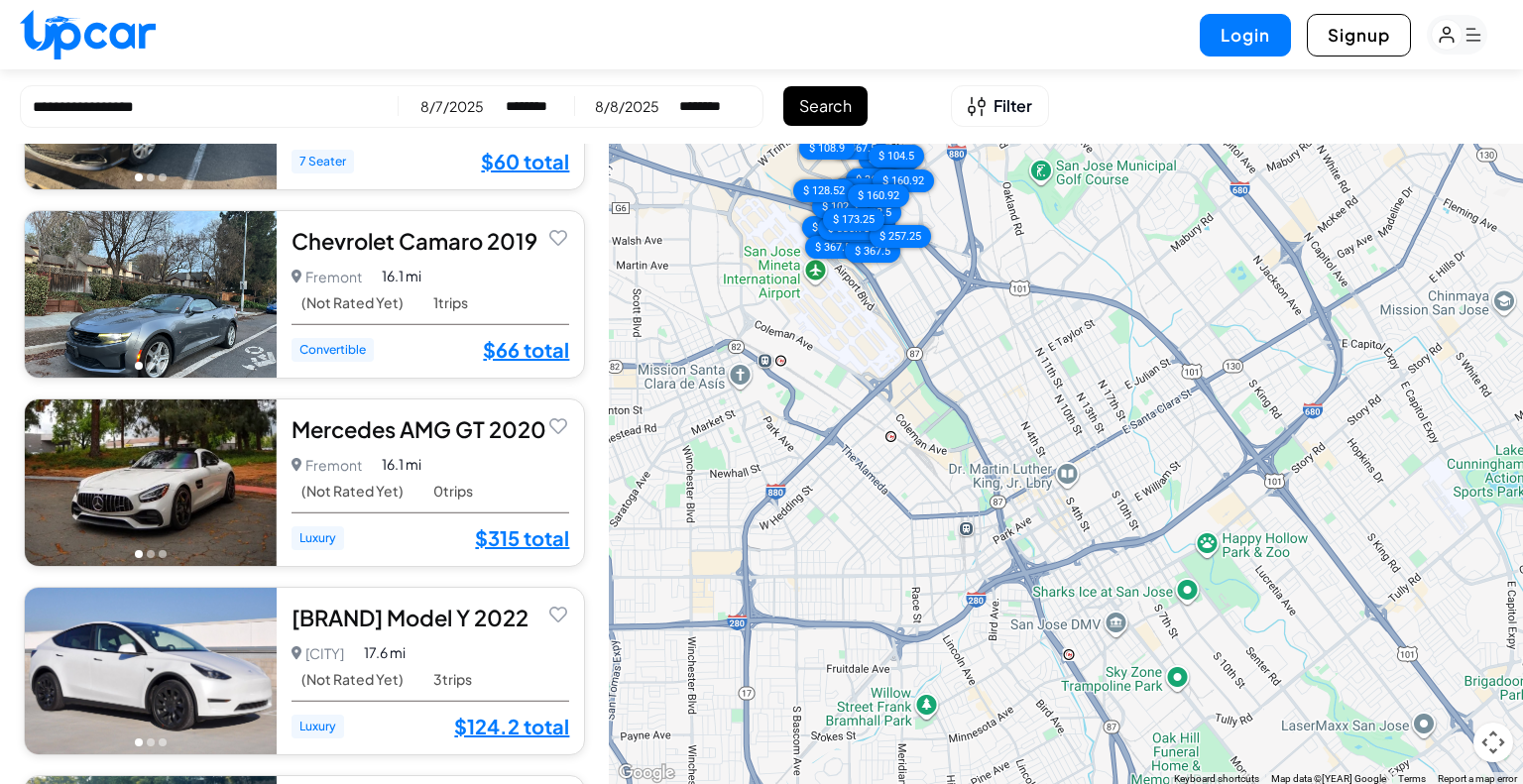 click on "Mercedes AMG GT 2020" at bounding box center (430, 429) 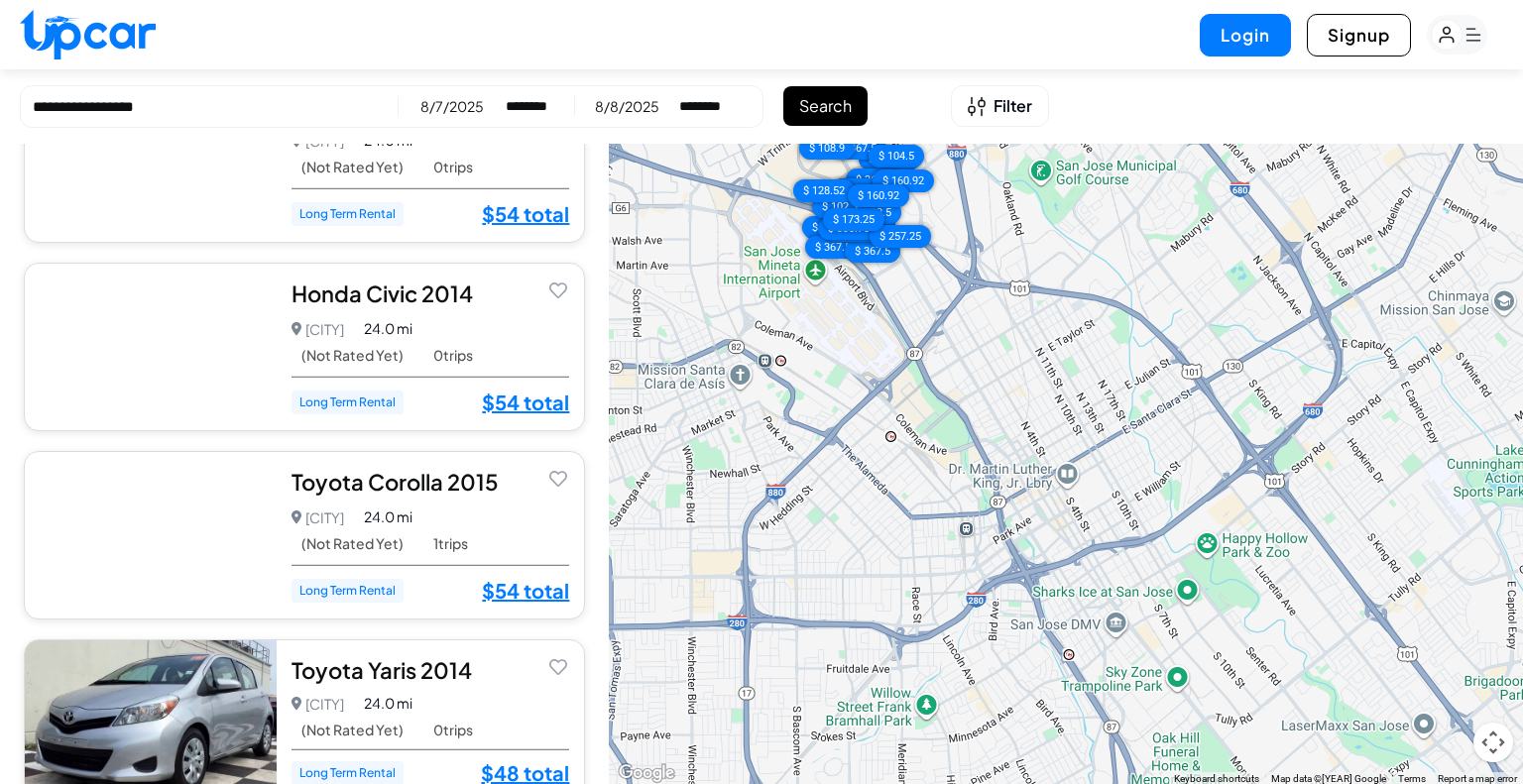 scroll, scrollTop: 6801, scrollLeft: 0, axis: vertical 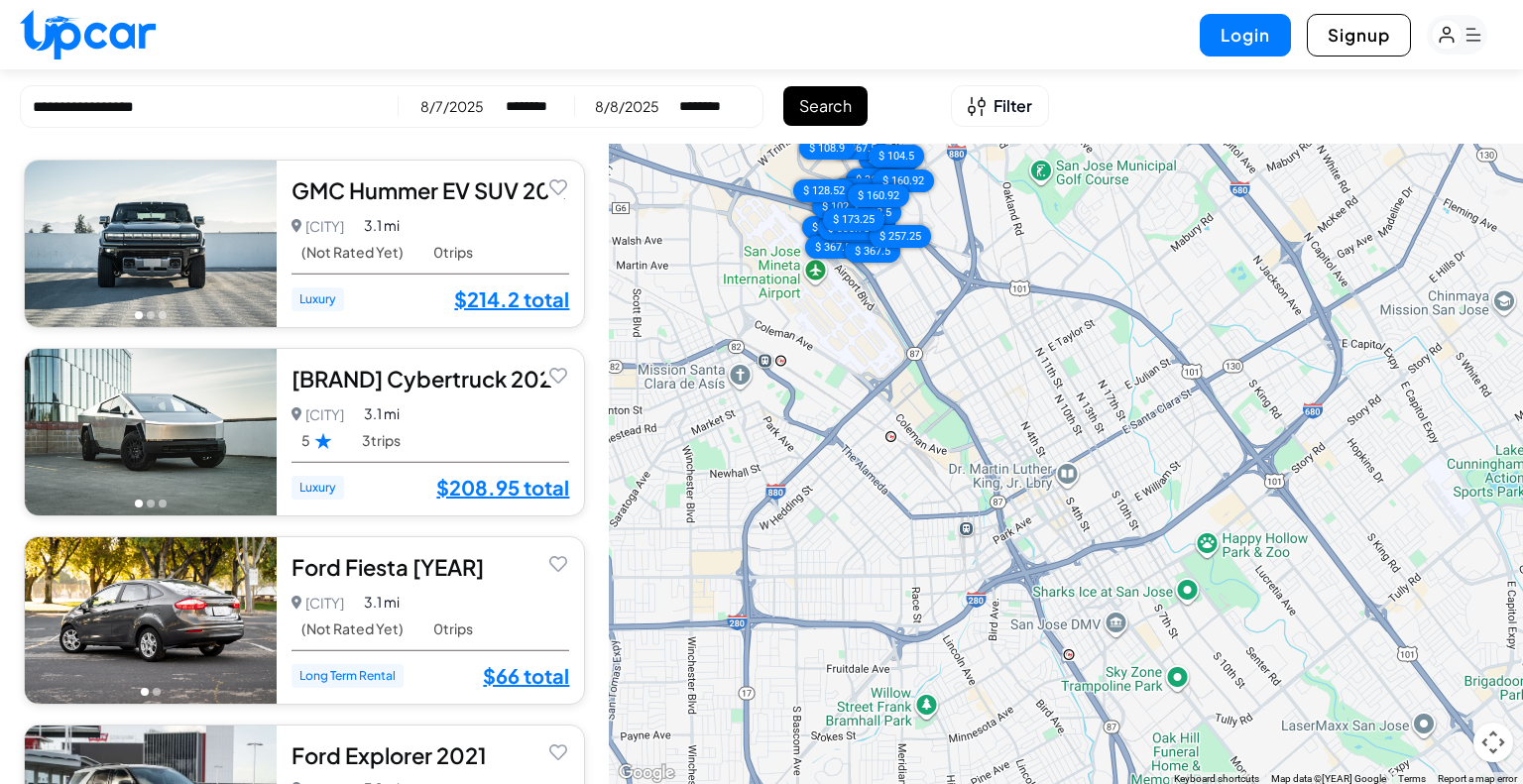 click on "Login Signup" at bounding box center (762, 35) 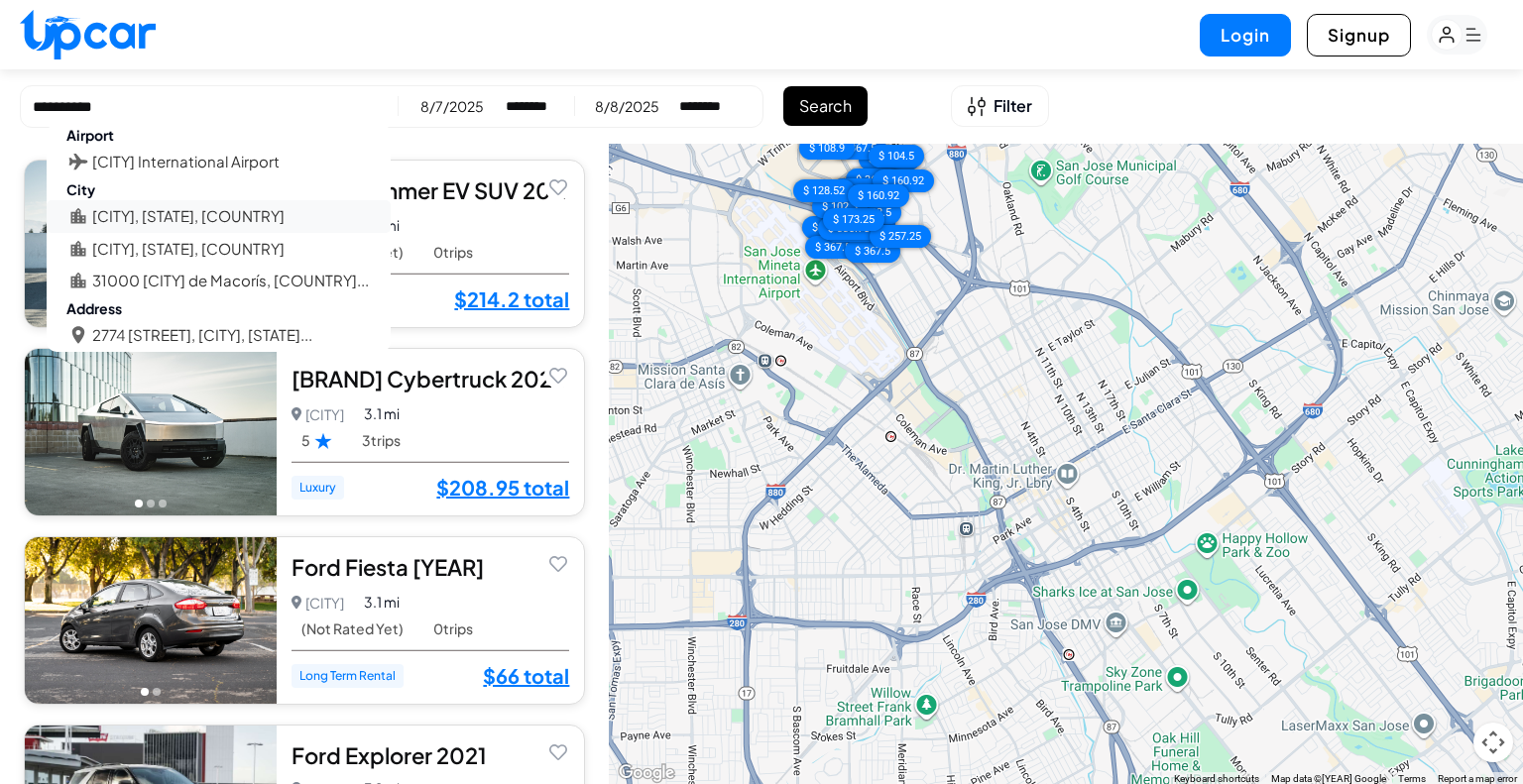 click on "[CITY], [STATE], [COUNTRY]" at bounding box center (188, 216) 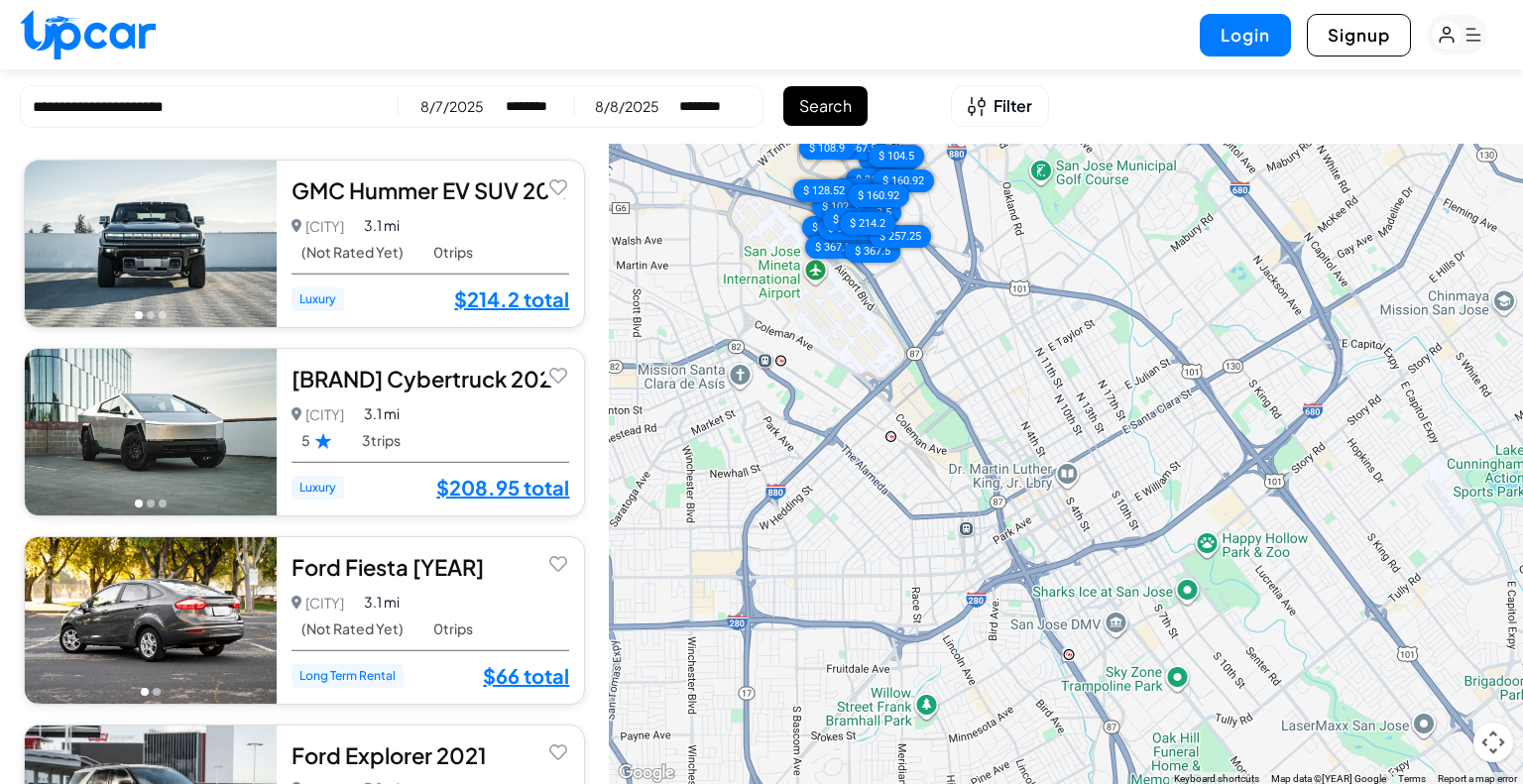 click on "Search" at bounding box center (825, 106) 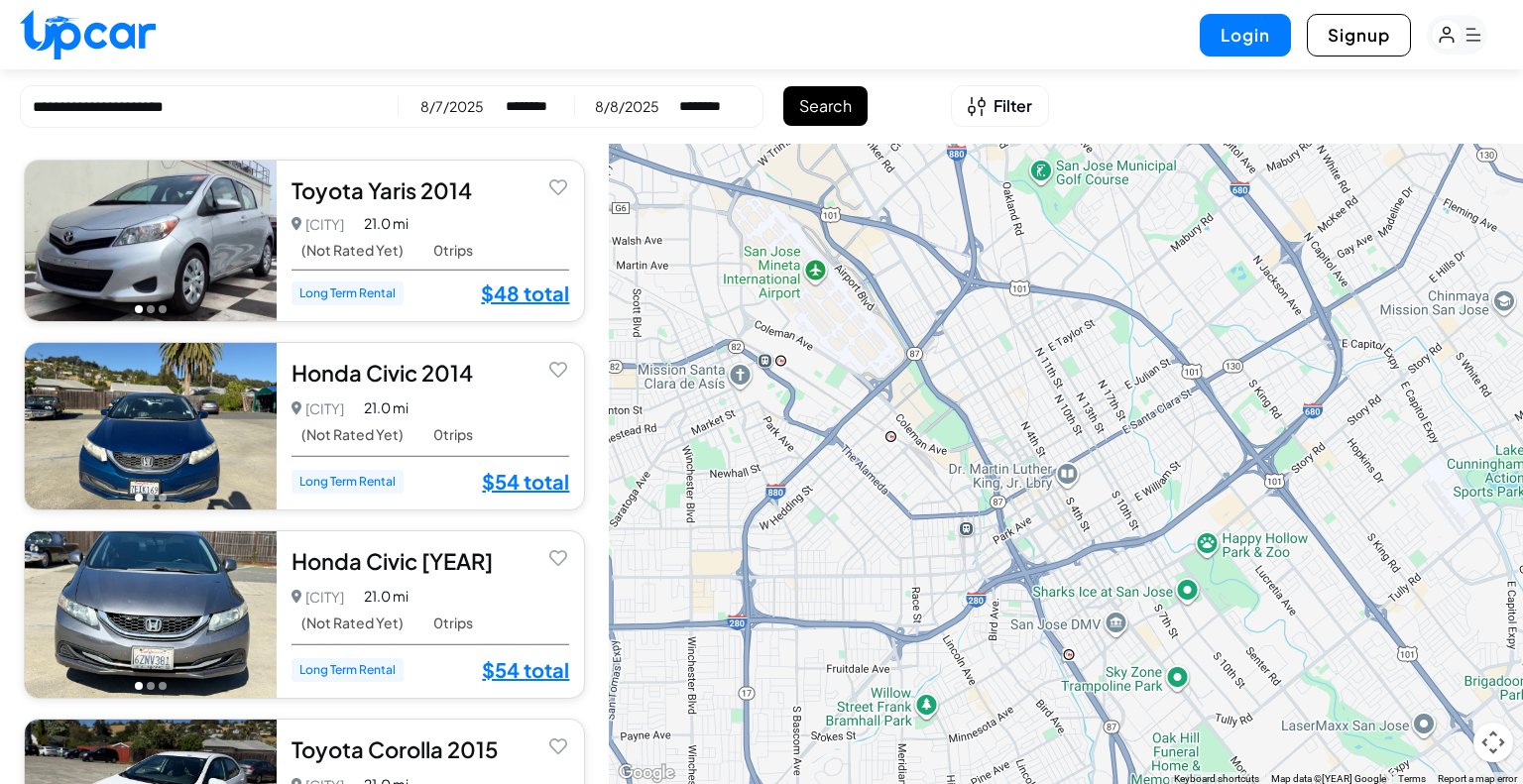 scroll, scrollTop: 83, scrollLeft: 0, axis: vertical 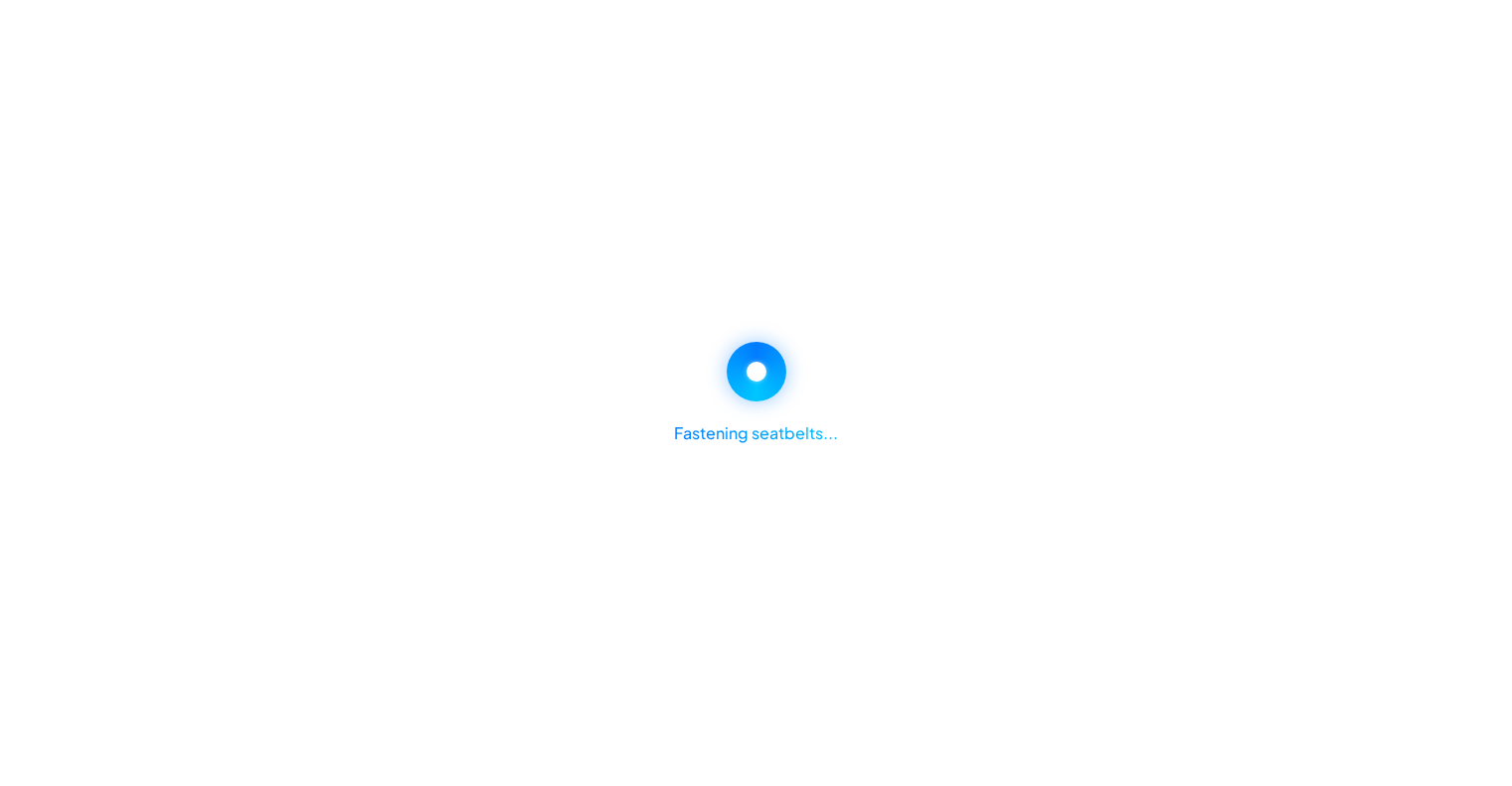 select on "********" 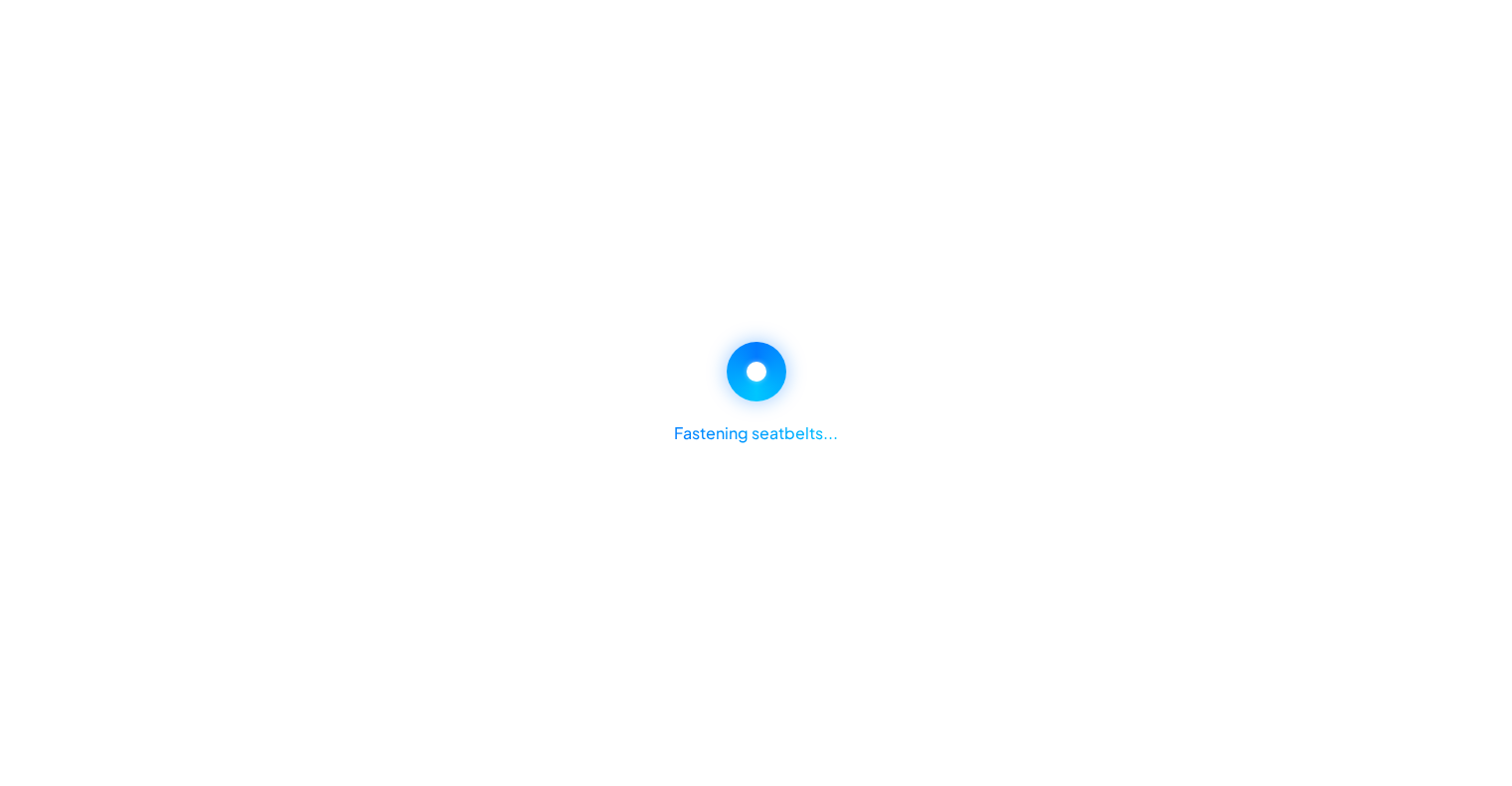 select on "********" 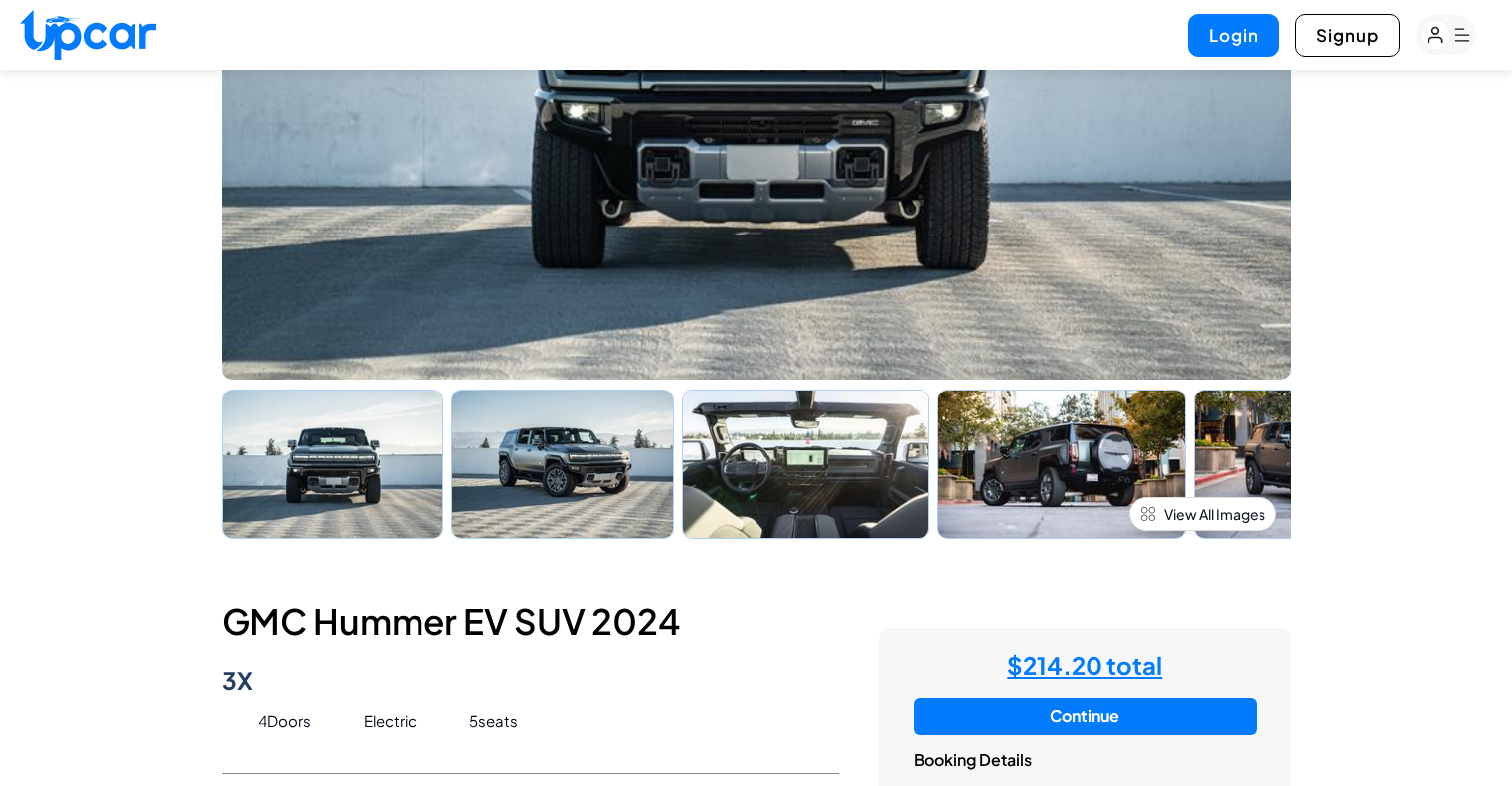 scroll, scrollTop: 362, scrollLeft: 0, axis: vertical 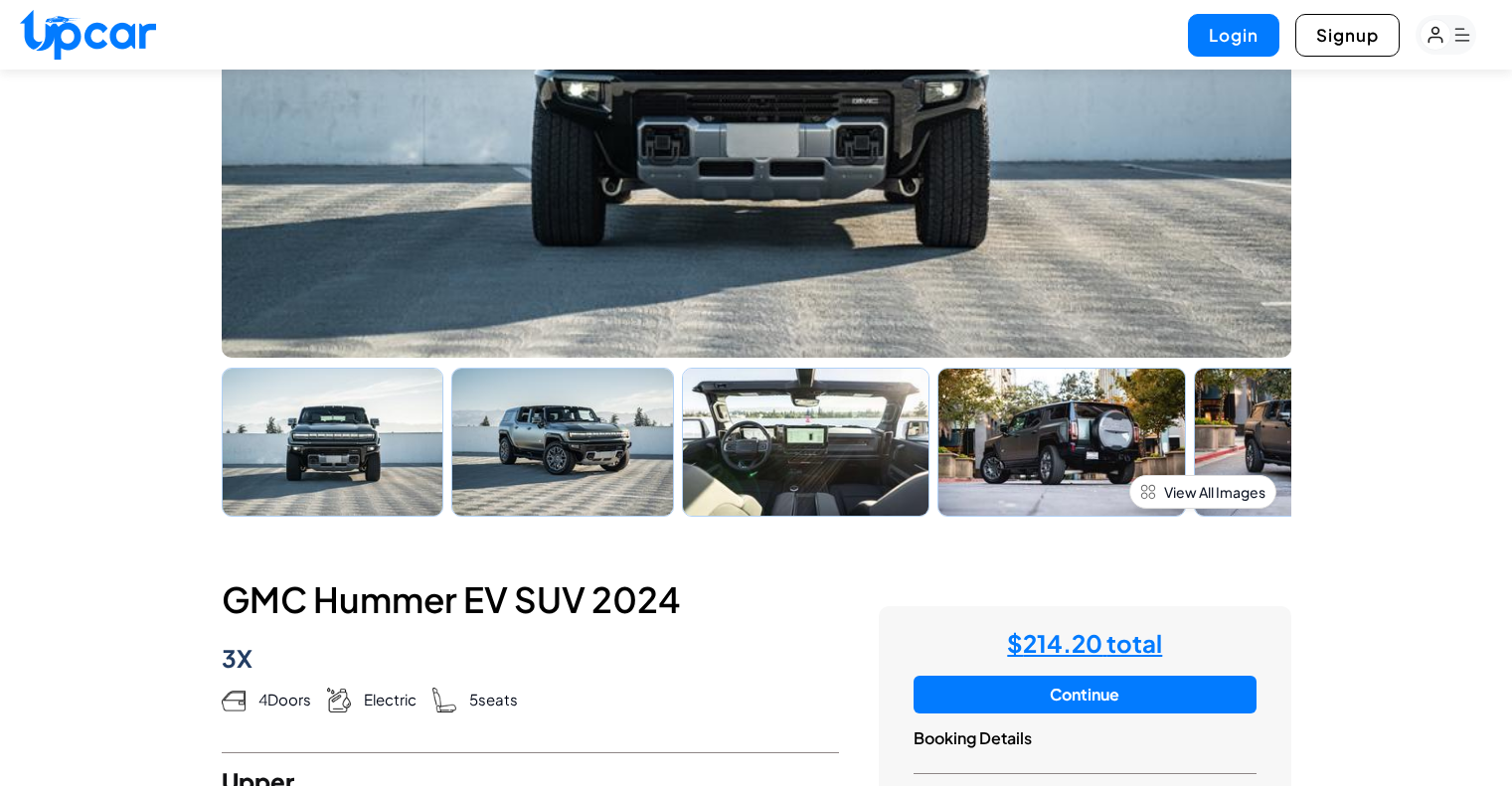 click at bounding box center [563, 442] 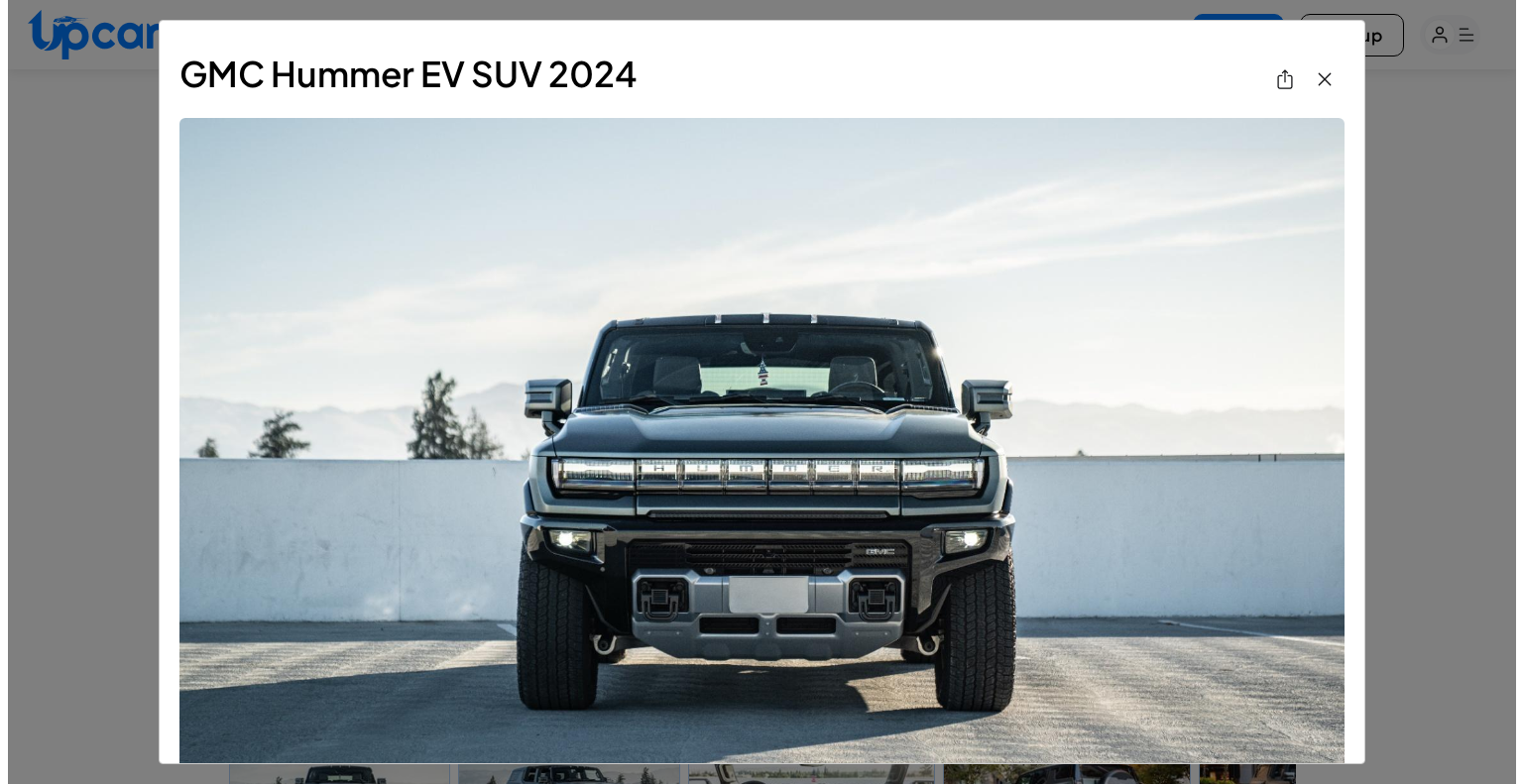 scroll, scrollTop: 0, scrollLeft: 0, axis: both 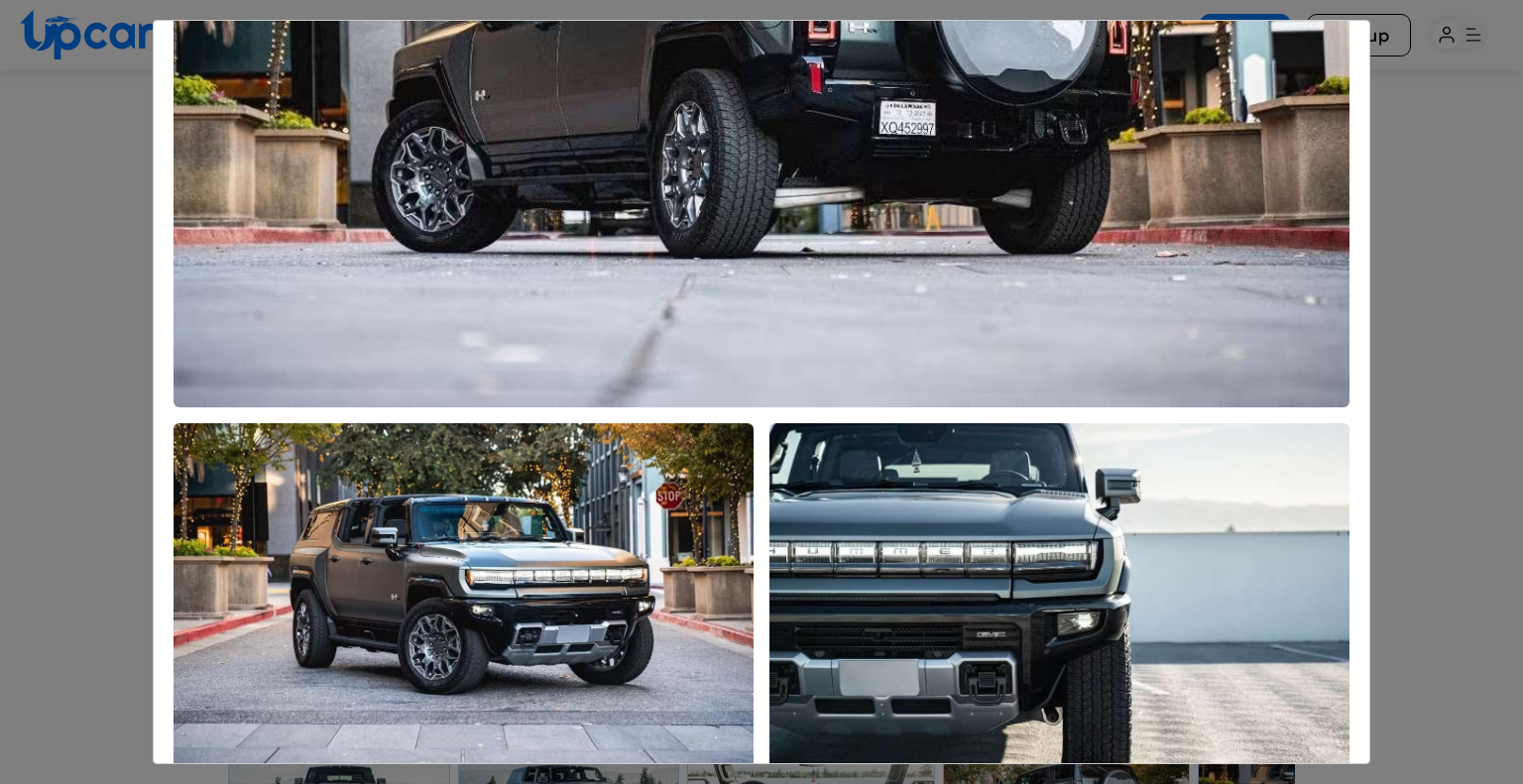 drag, startPoint x: 1352, startPoint y: 642, endPoint x: 1338, endPoint y: 562, distance: 81.21576 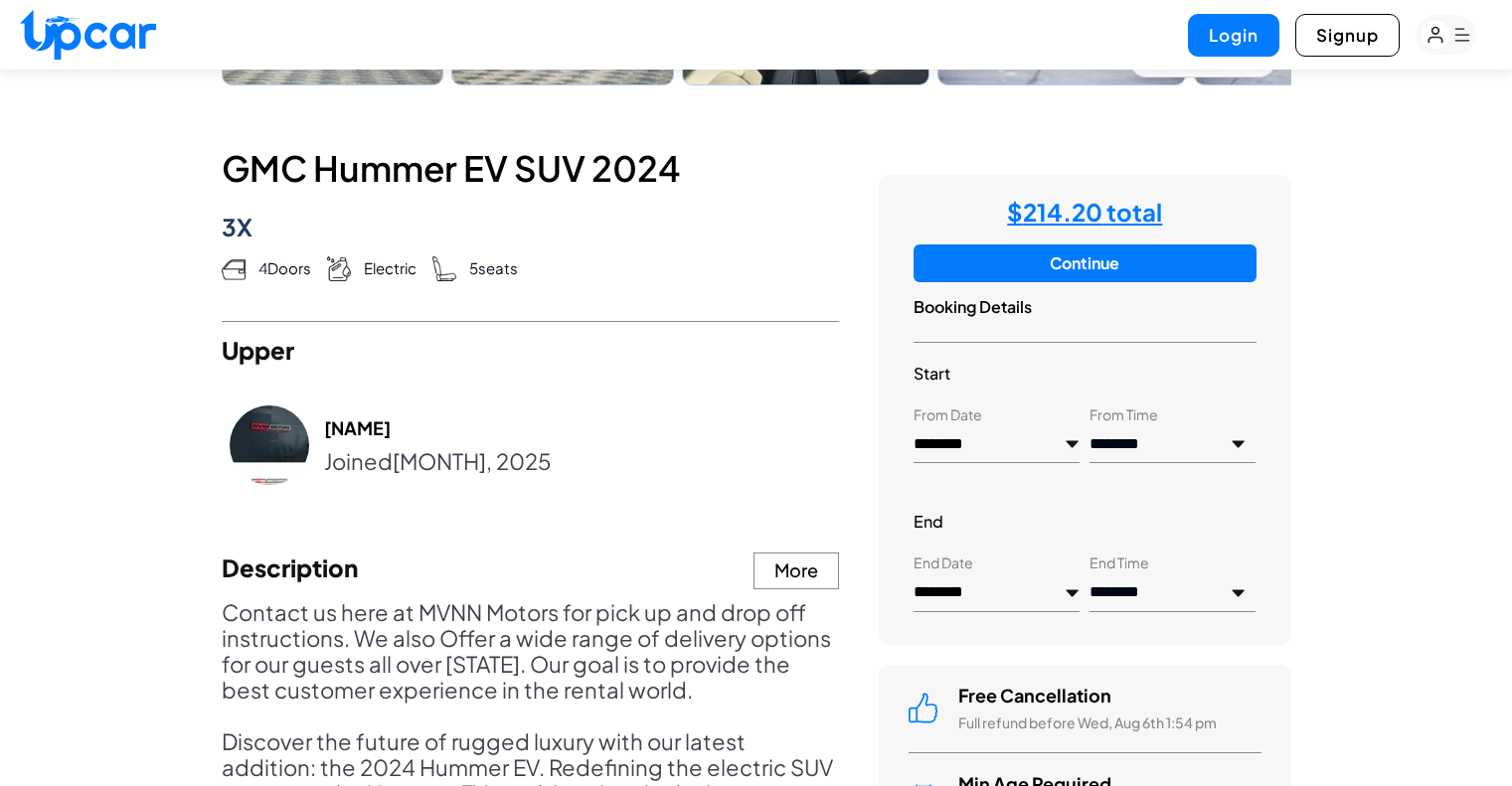 scroll, scrollTop: 756, scrollLeft: 0, axis: vertical 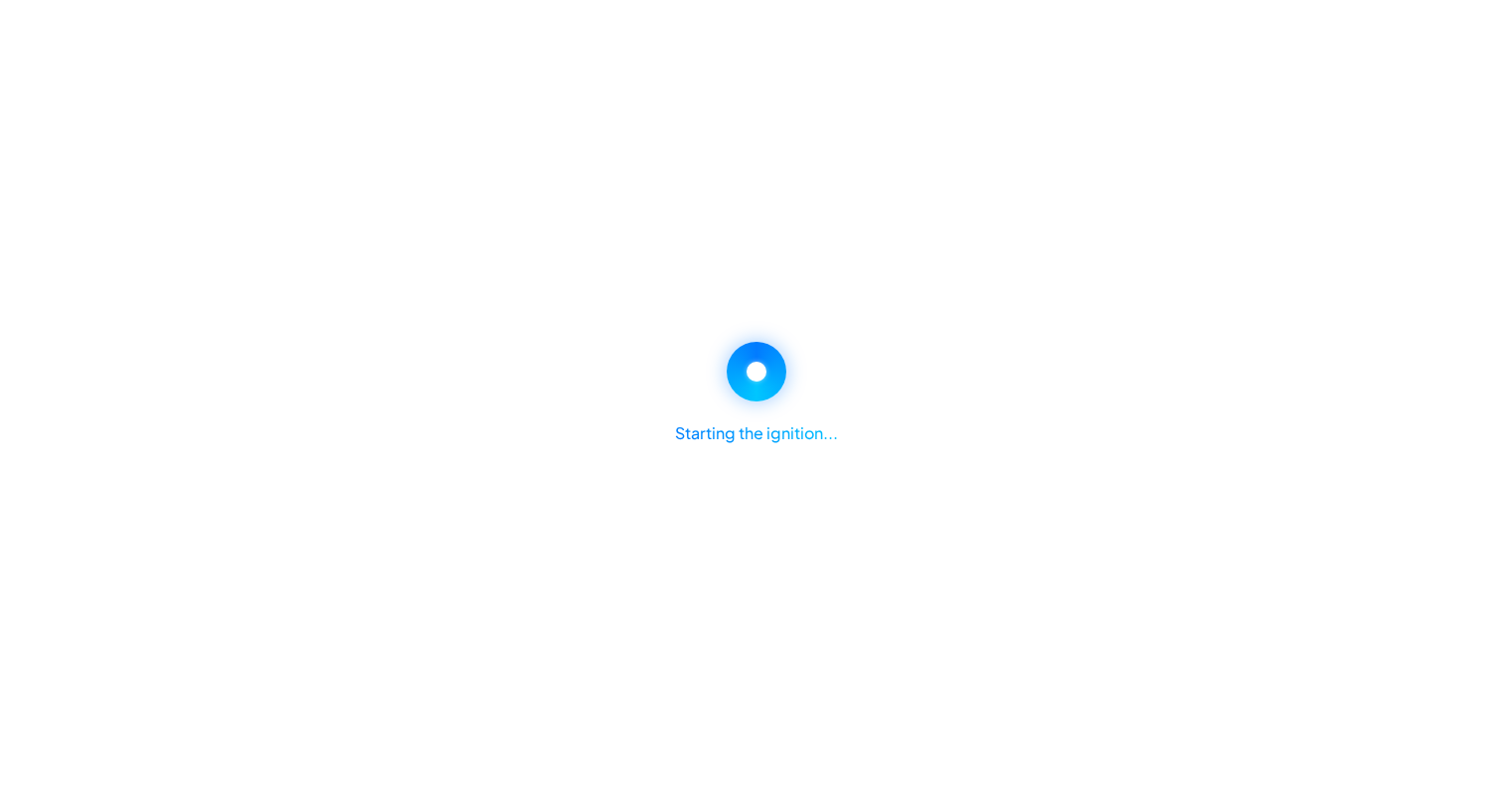 select on "********" 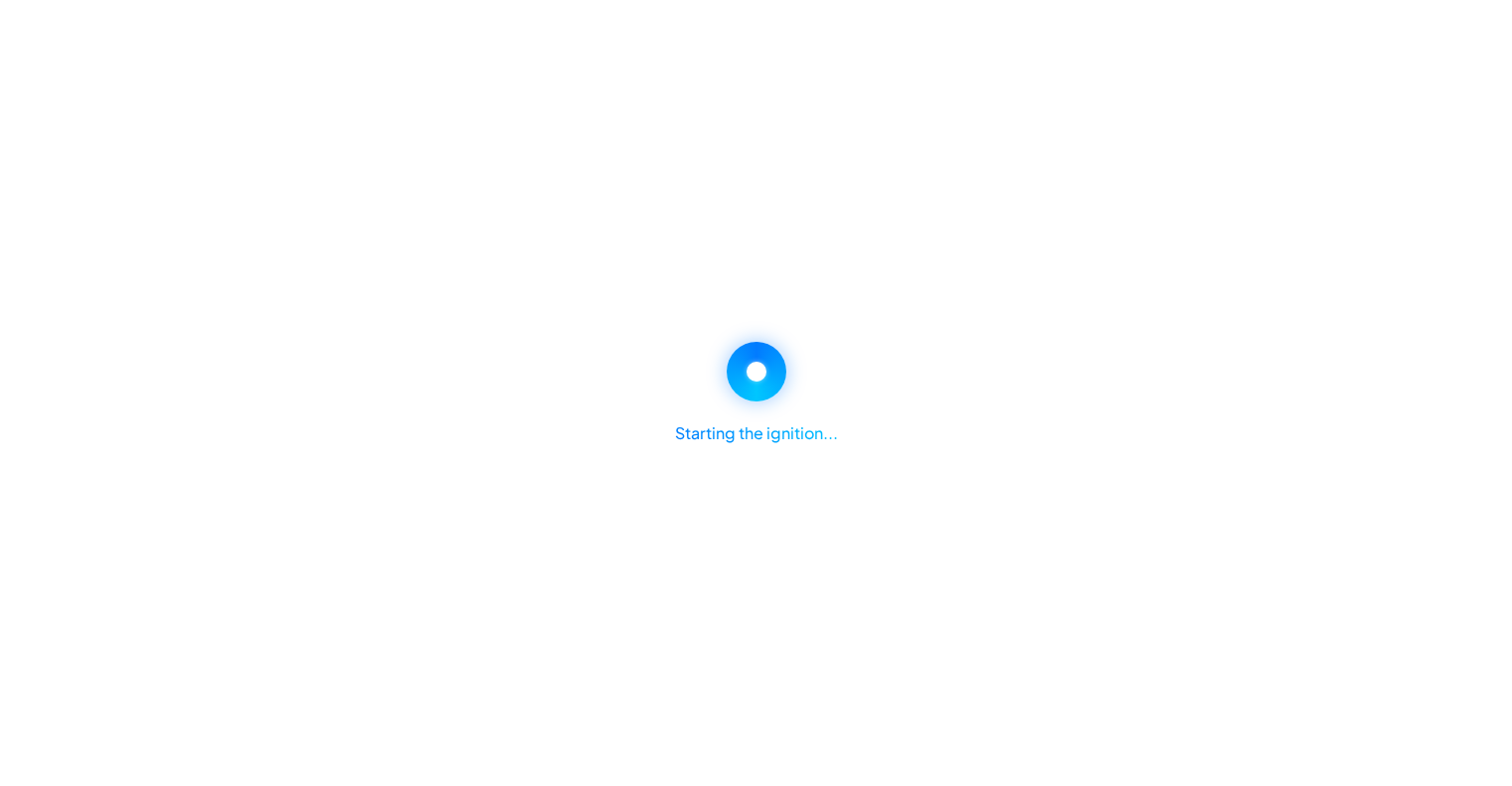 select on "********" 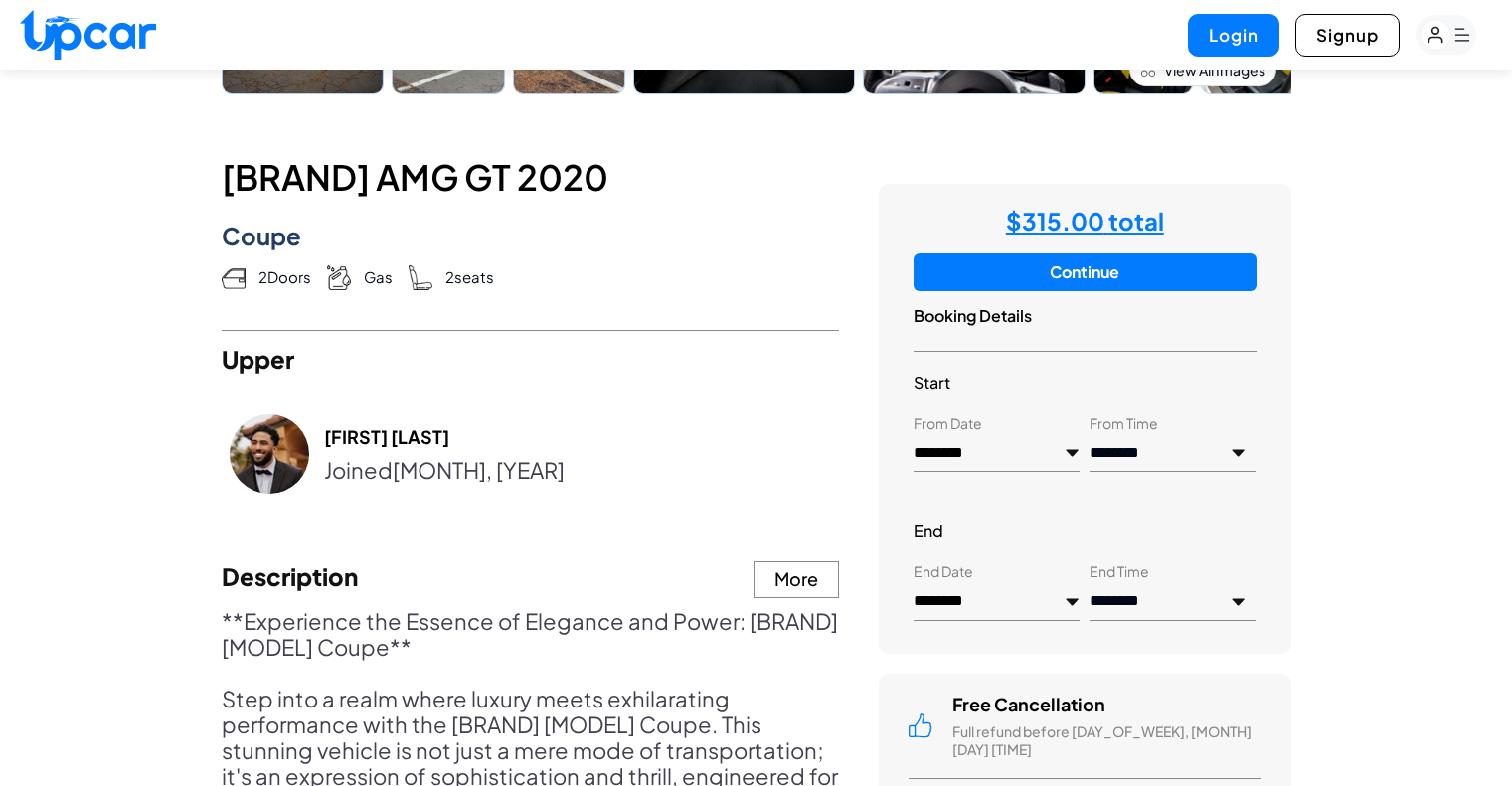 scroll, scrollTop: 793, scrollLeft: 0, axis: vertical 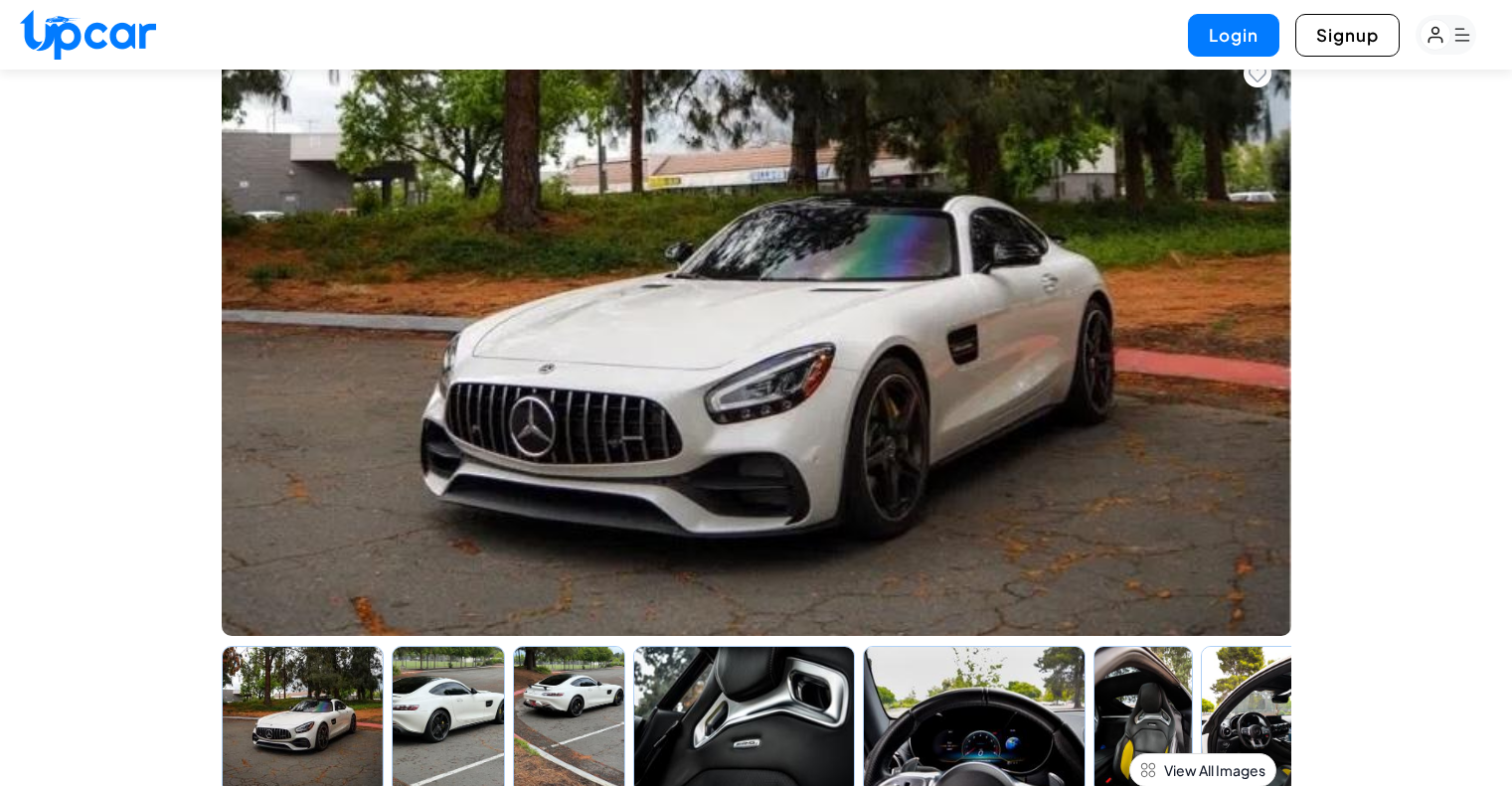 click at bounding box center (447, 720) 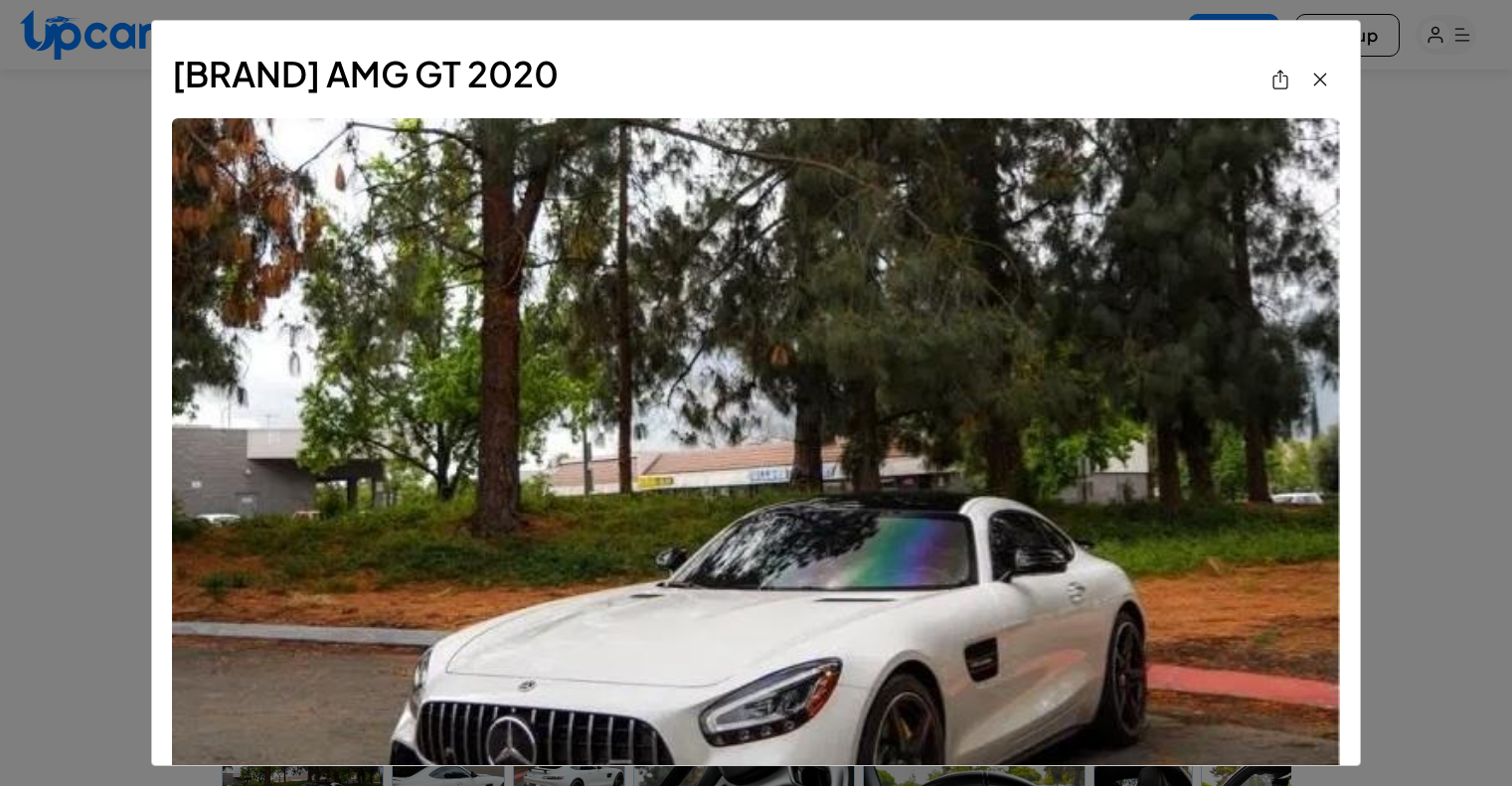 scroll, scrollTop: 0, scrollLeft: 0, axis: both 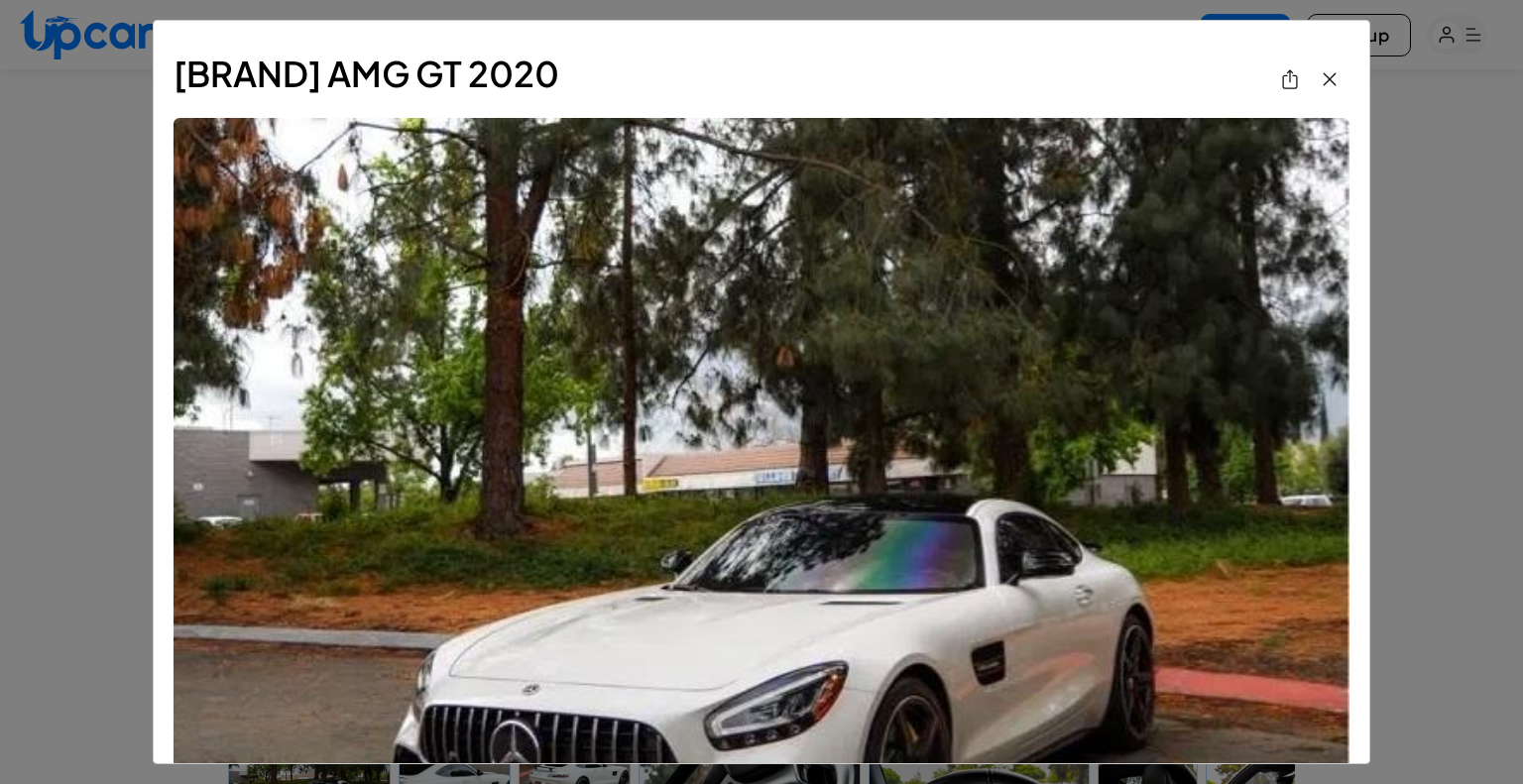 click 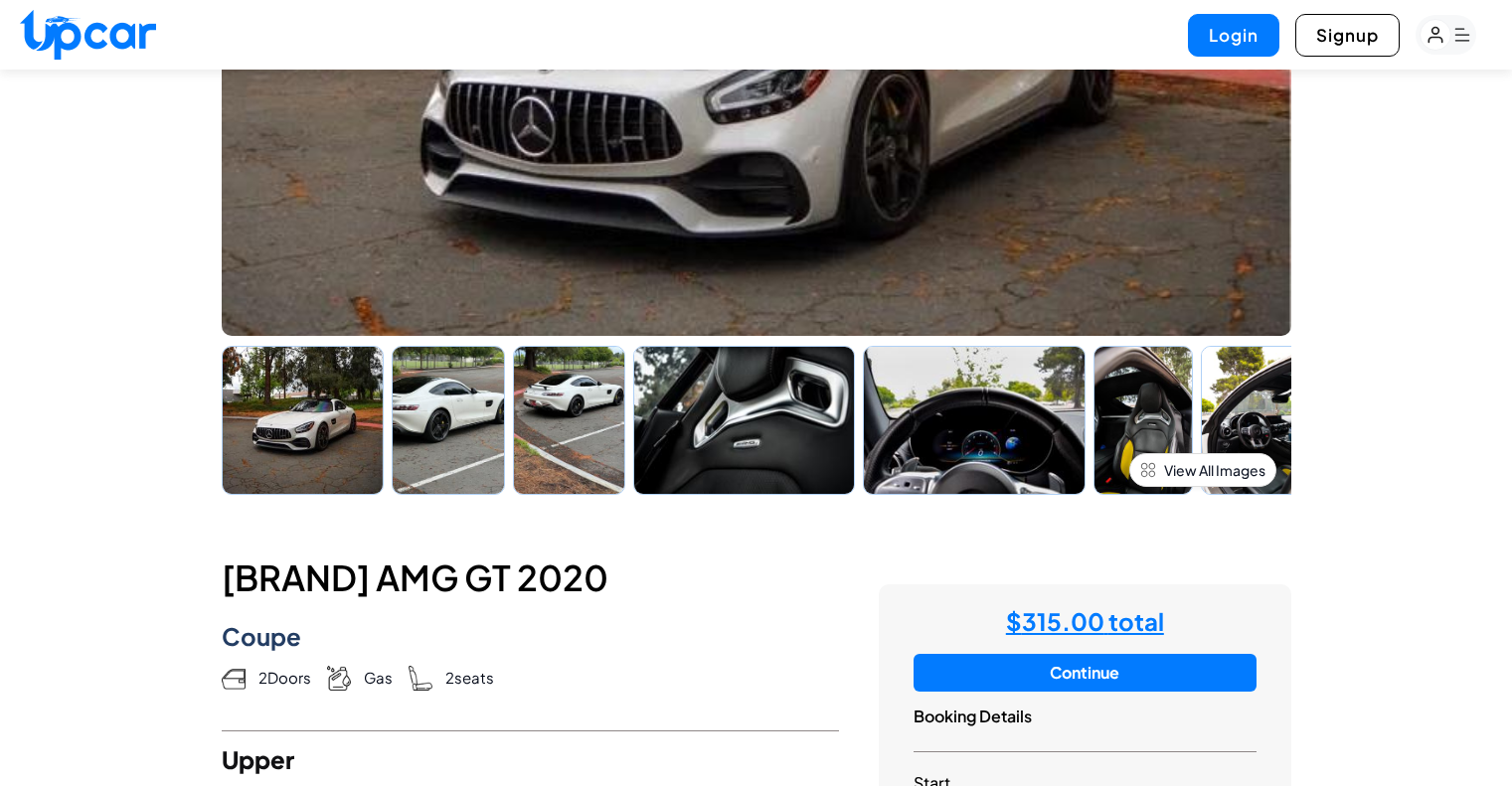 scroll, scrollTop: 388, scrollLeft: 0, axis: vertical 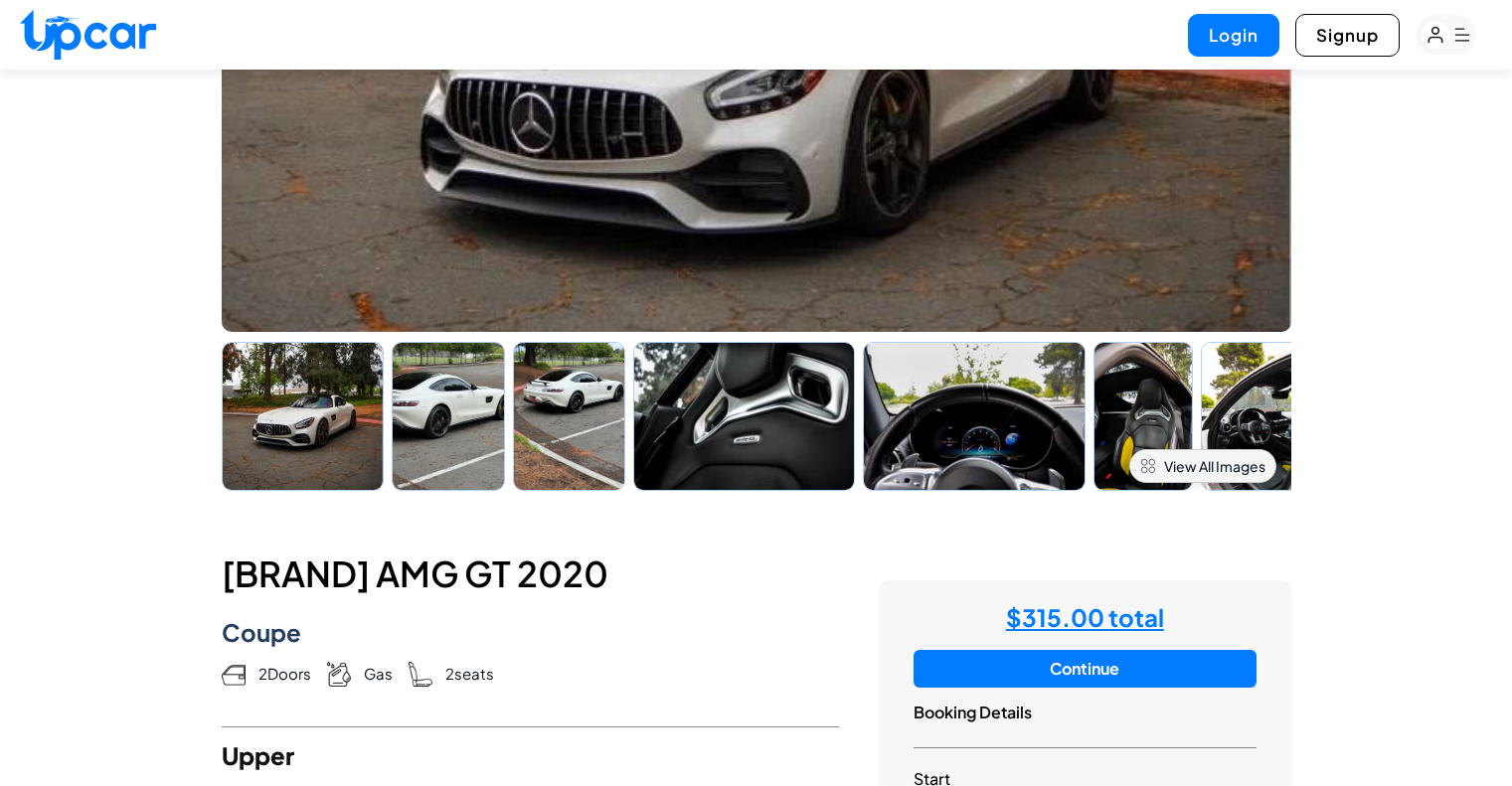 click on "View All Images" at bounding box center [1215, 466] 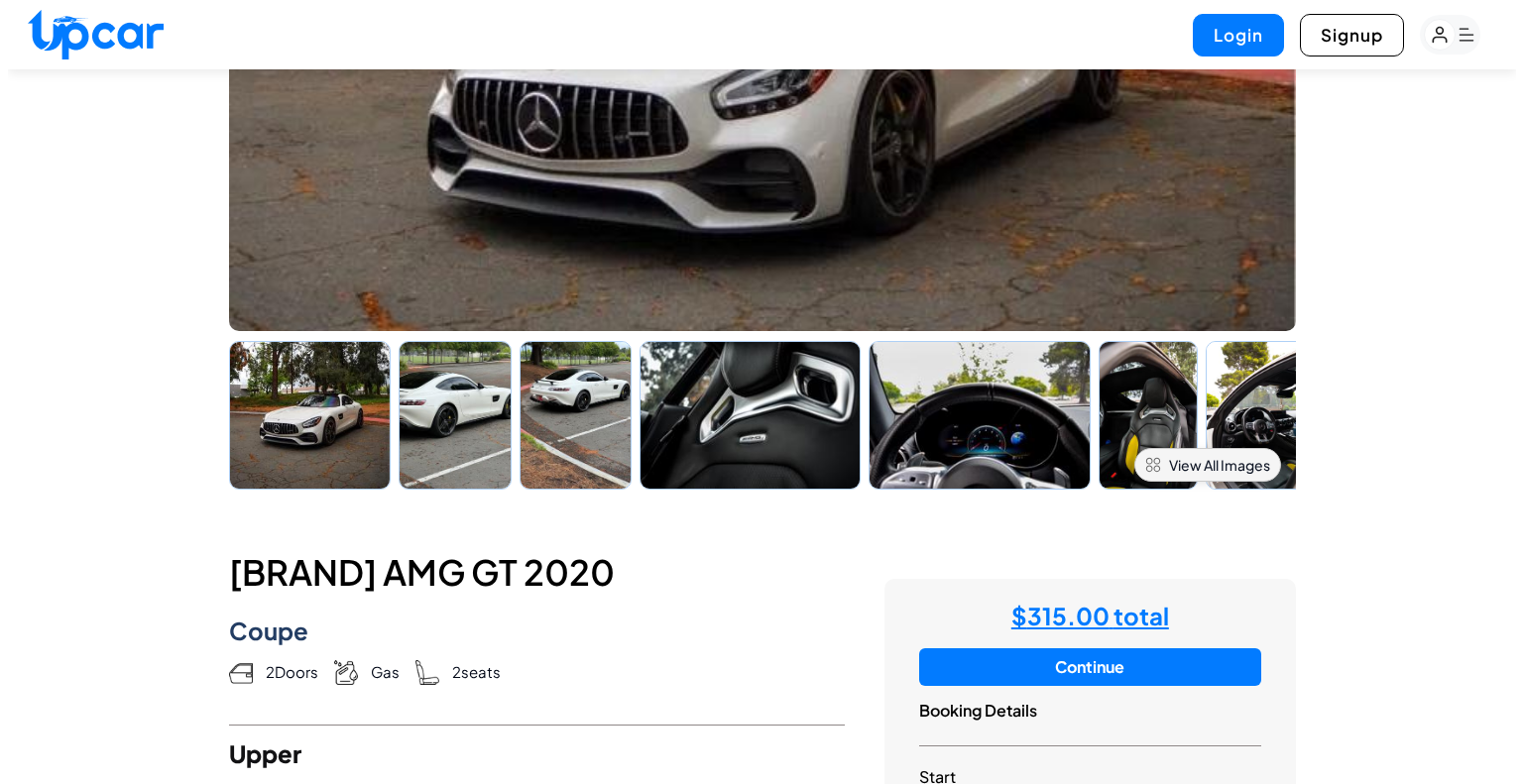 scroll, scrollTop: 0, scrollLeft: 0, axis: both 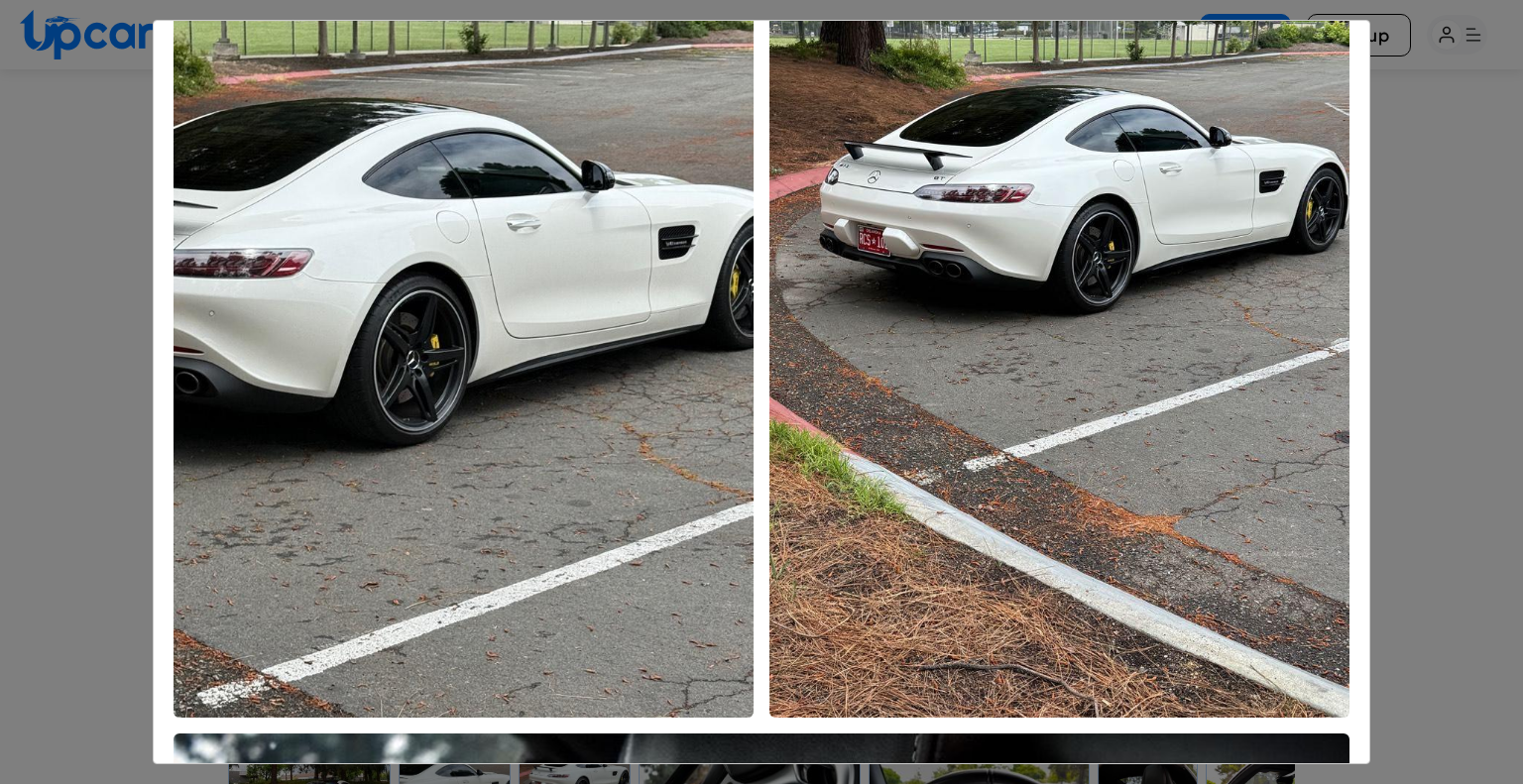 click on "Mercedes AMG GT 2020" at bounding box center [762, 392] 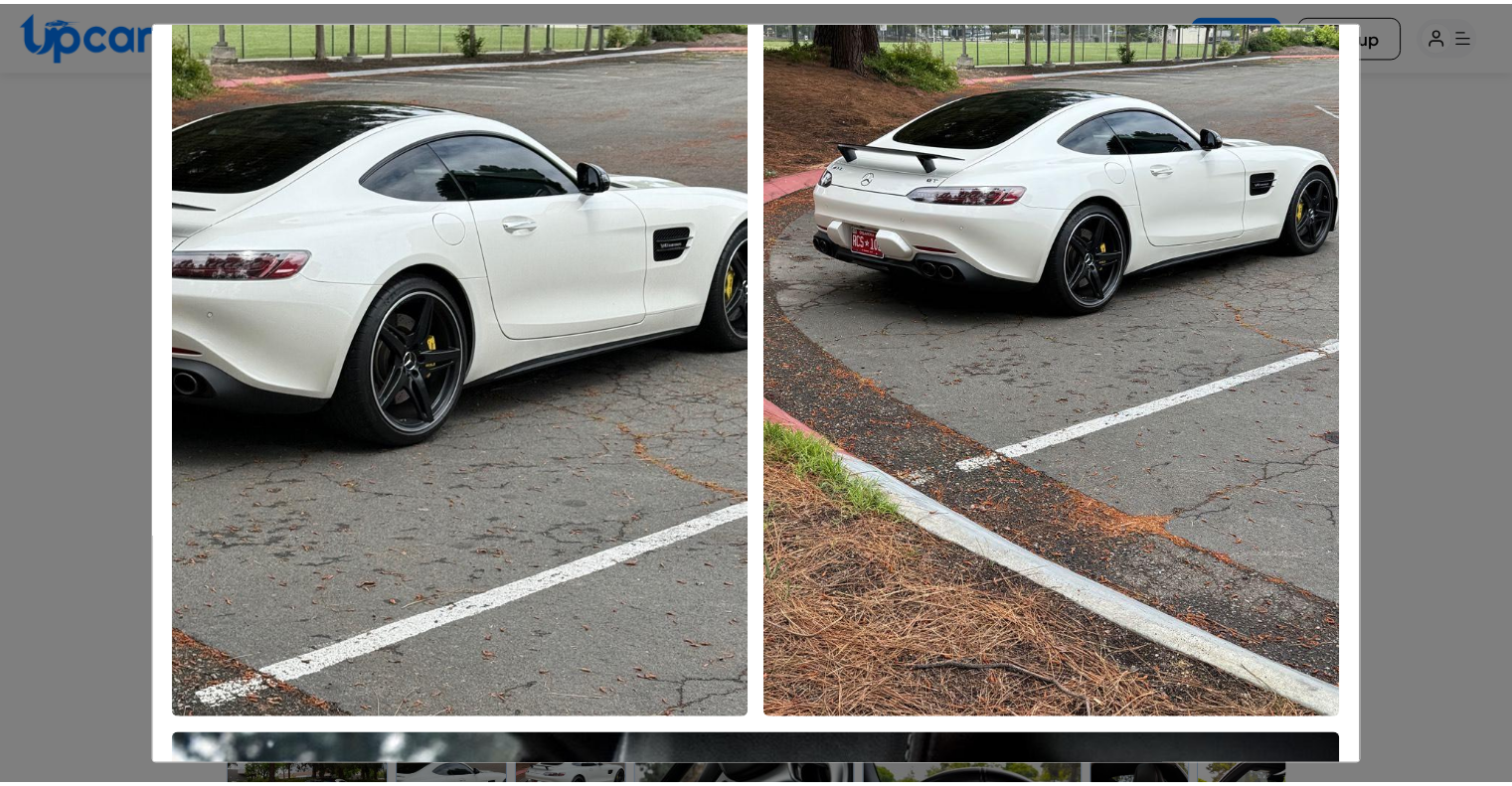 scroll, scrollTop: 461, scrollLeft: 0, axis: vertical 